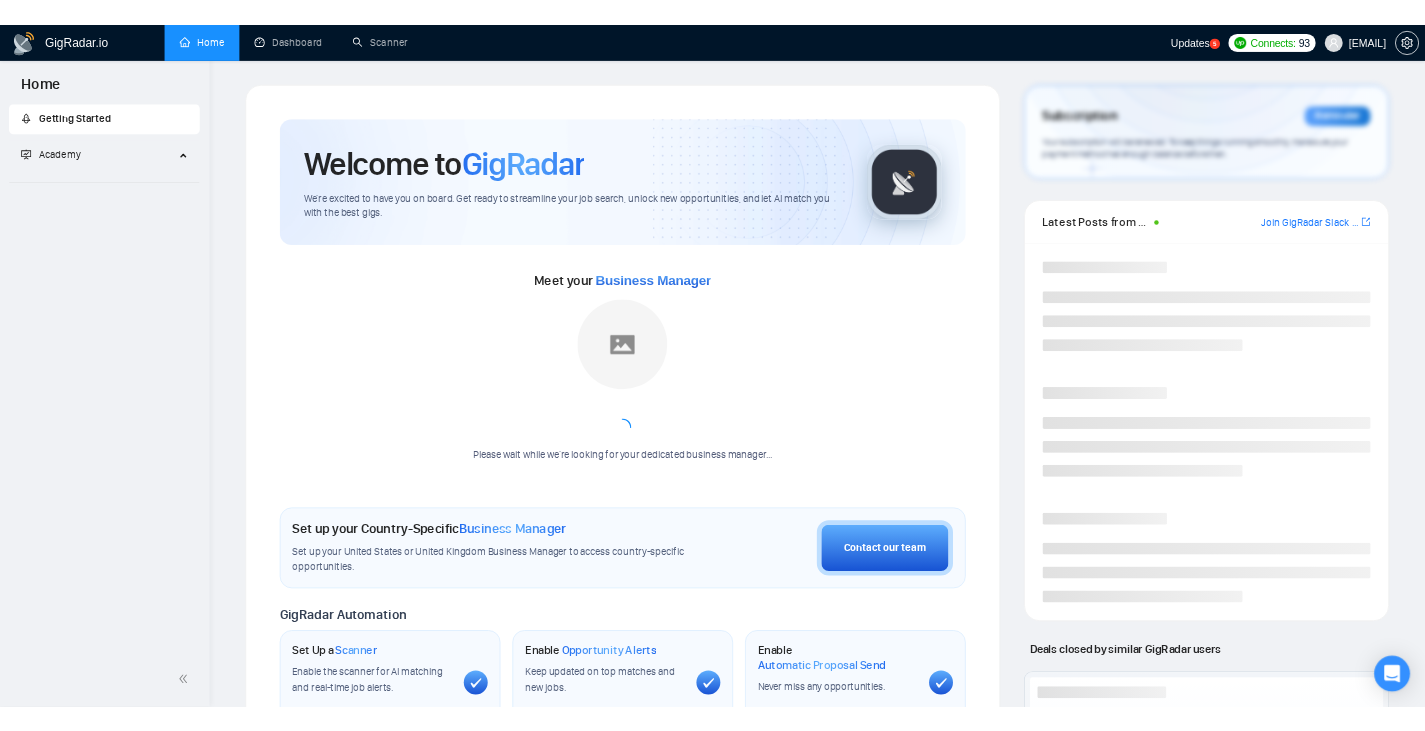 scroll, scrollTop: 0, scrollLeft: 0, axis: both 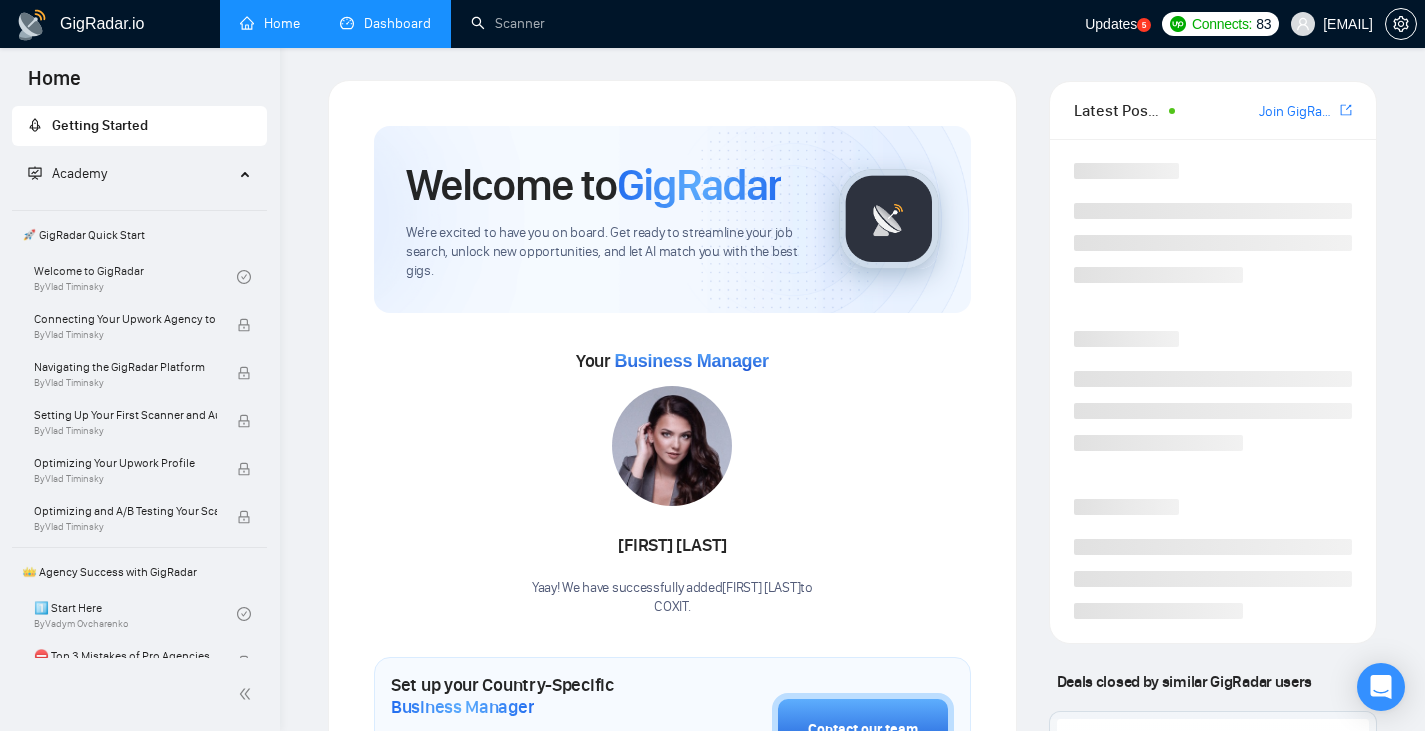 click on "Dashboard" at bounding box center [385, 23] 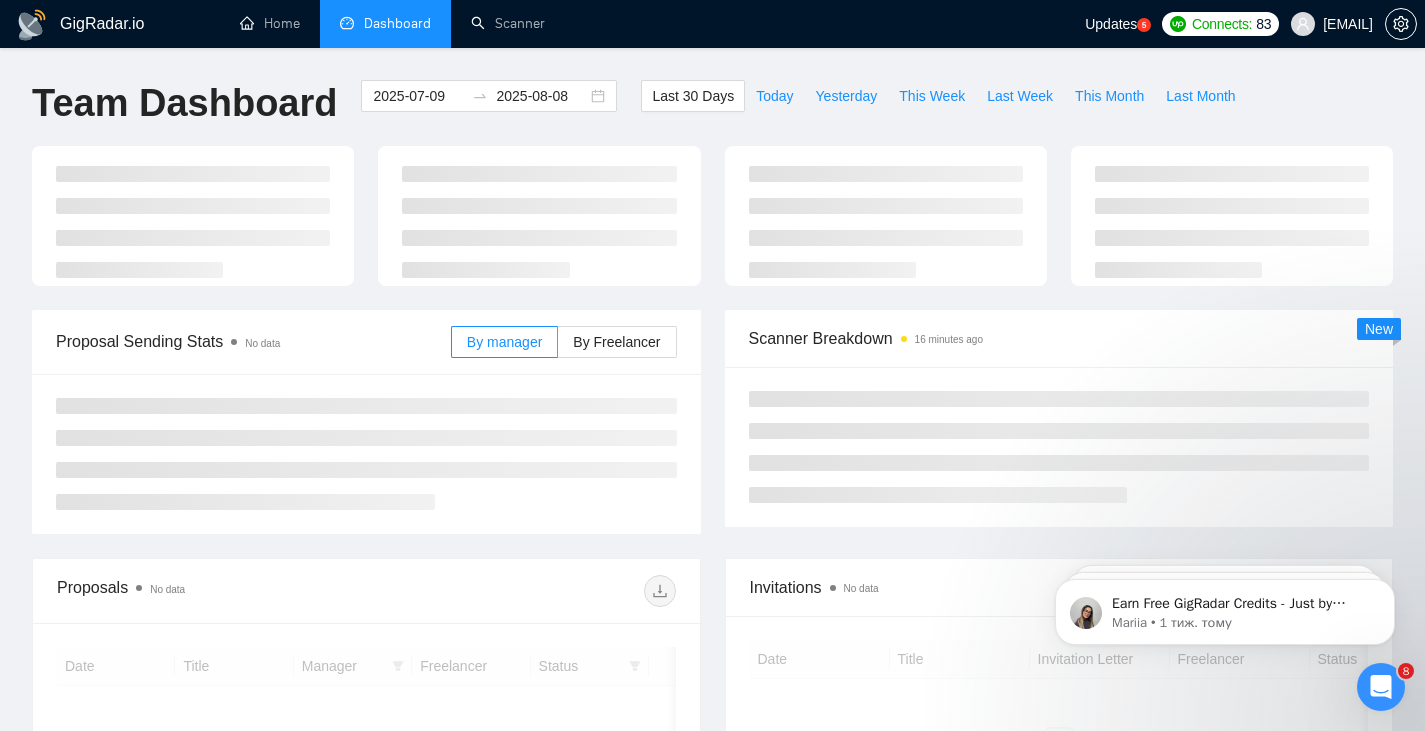 scroll, scrollTop: 0, scrollLeft: 0, axis: both 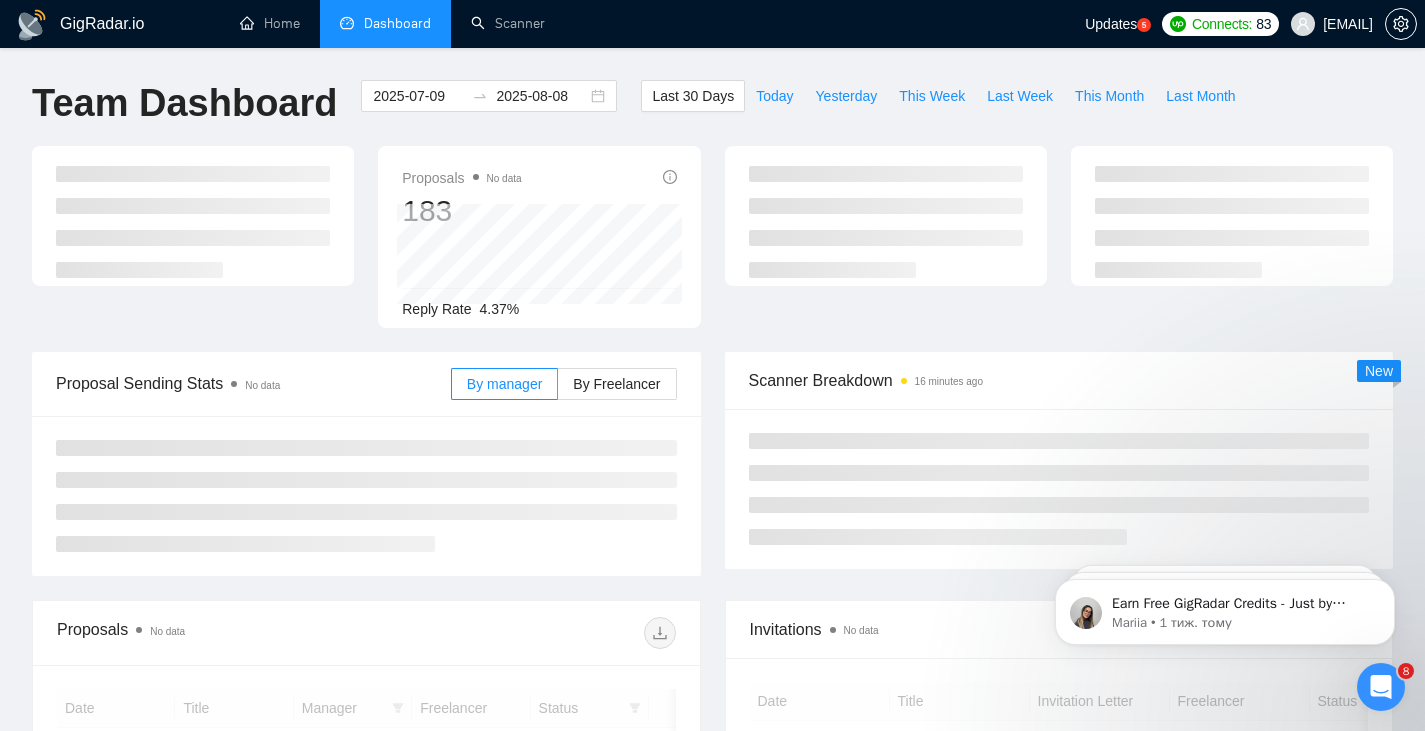 click 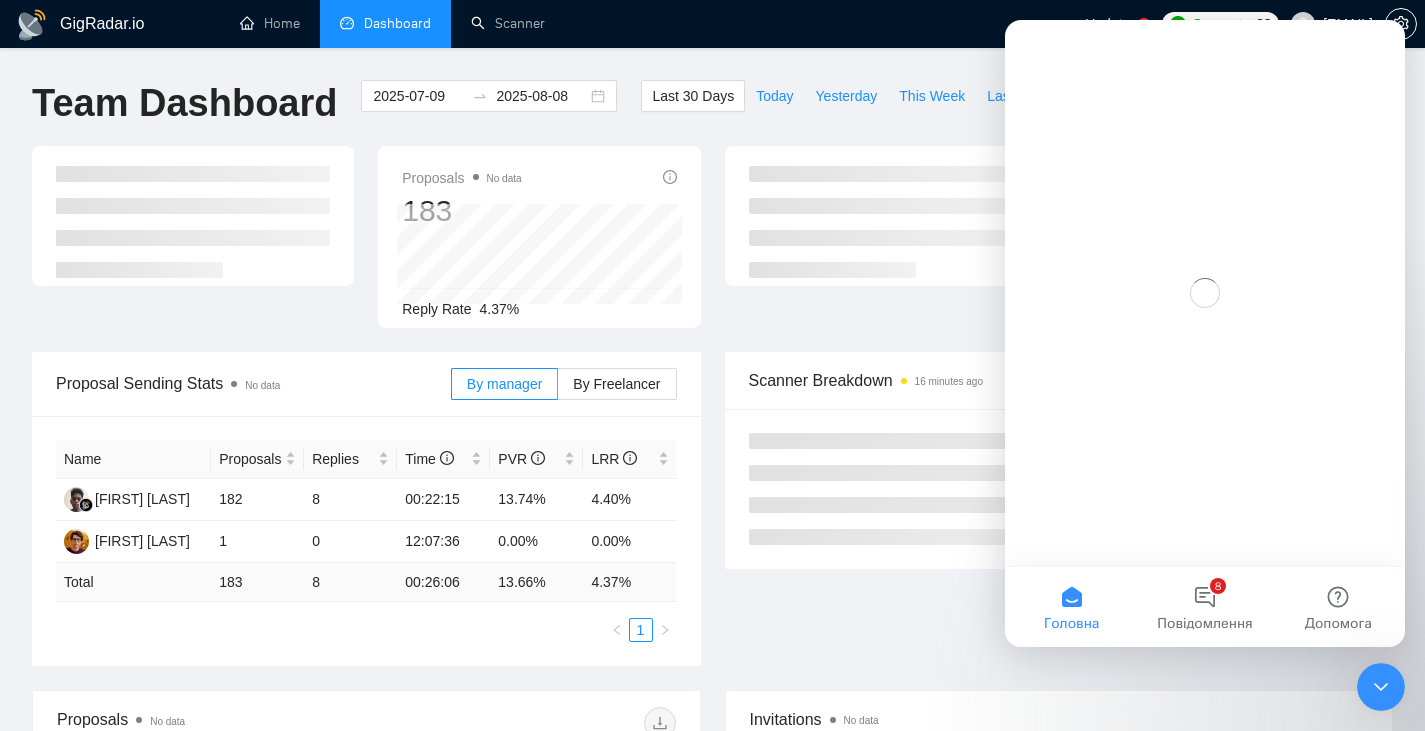 scroll, scrollTop: 0, scrollLeft: 0, axis: both 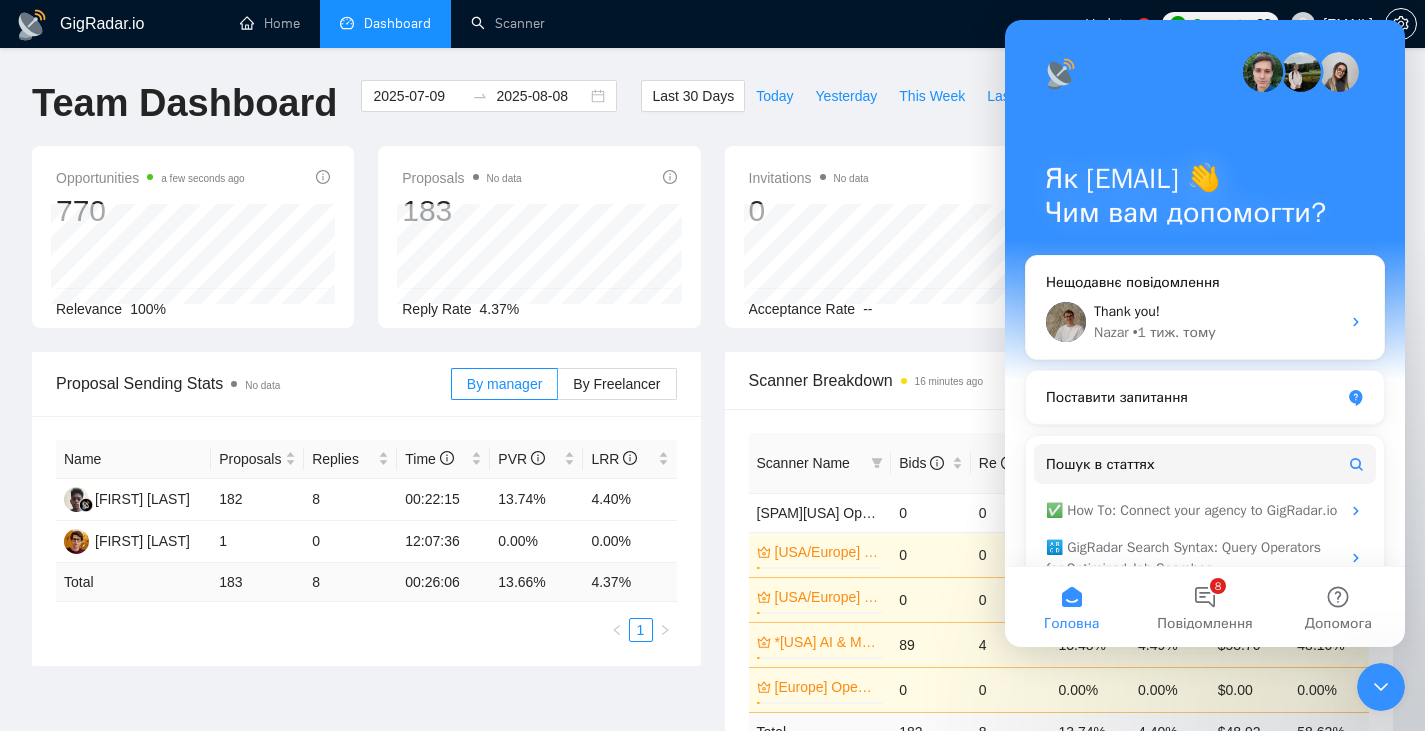 click 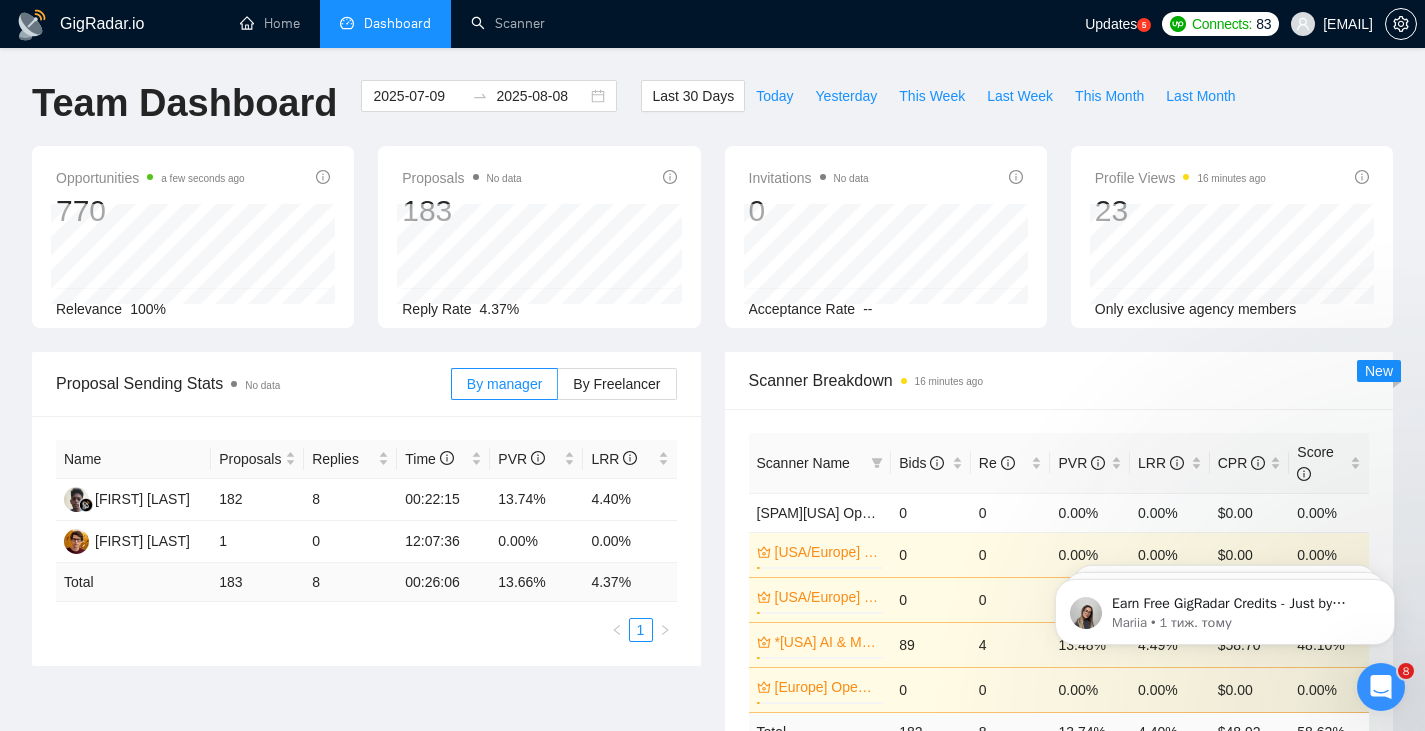 scroll, scrollTop: 0, scrollLeft: 0, axis: both 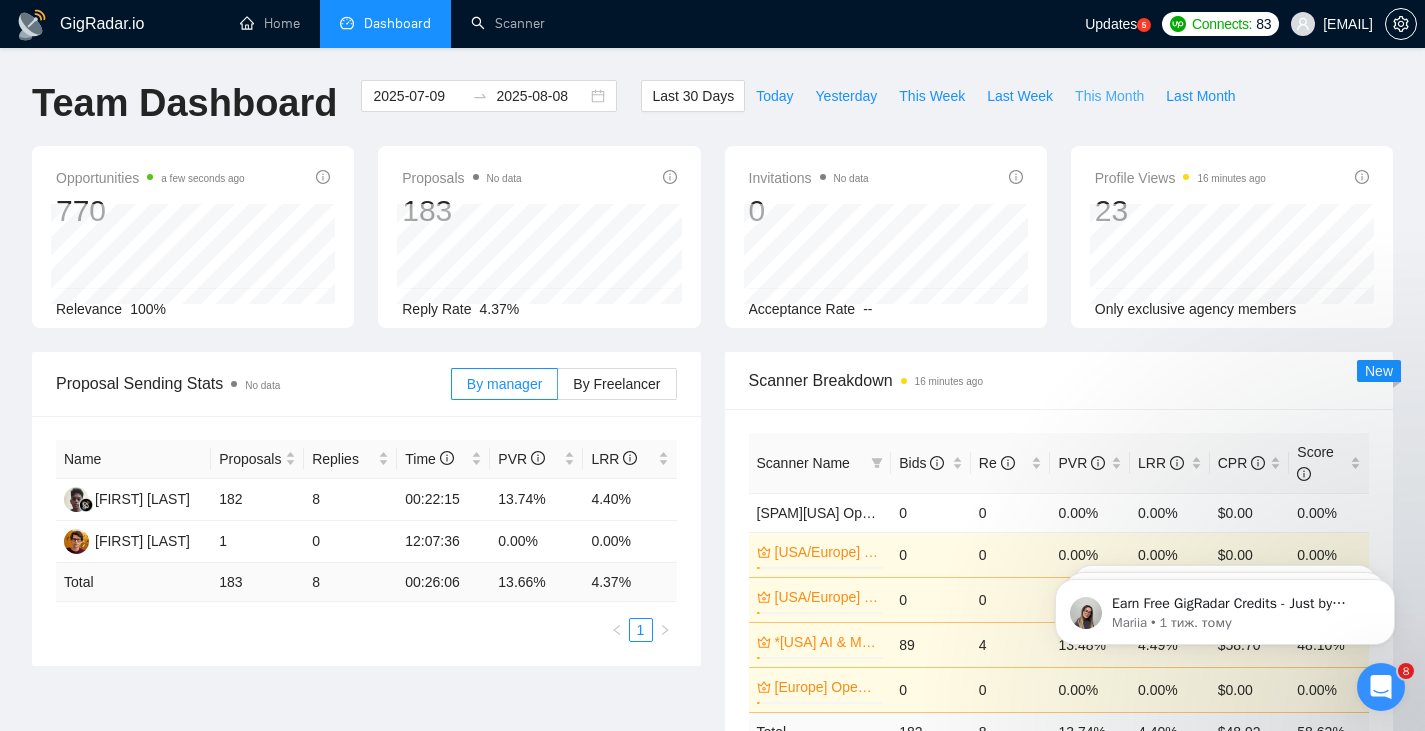 click on "This Month" at bounding box center (1109, 96) 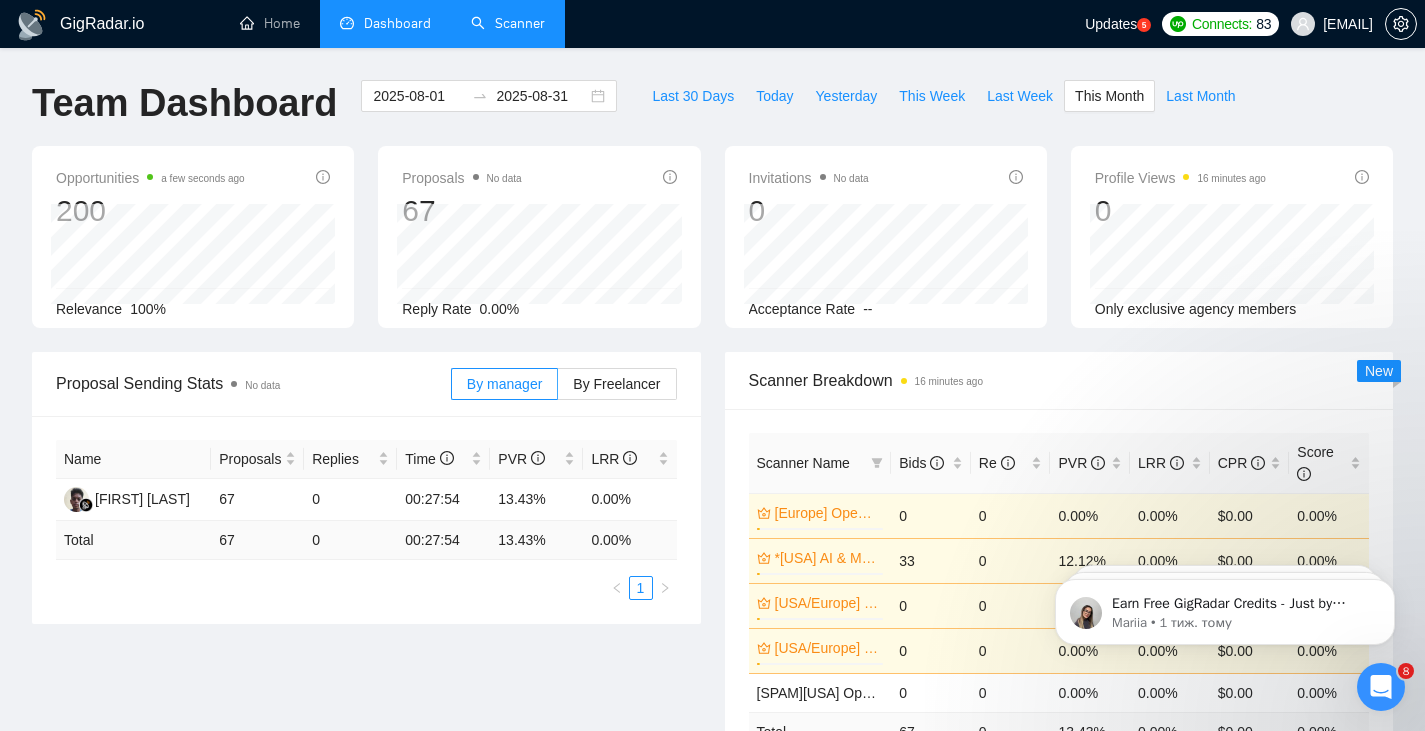 click on "Scanner" at bounding box center (508, 23) 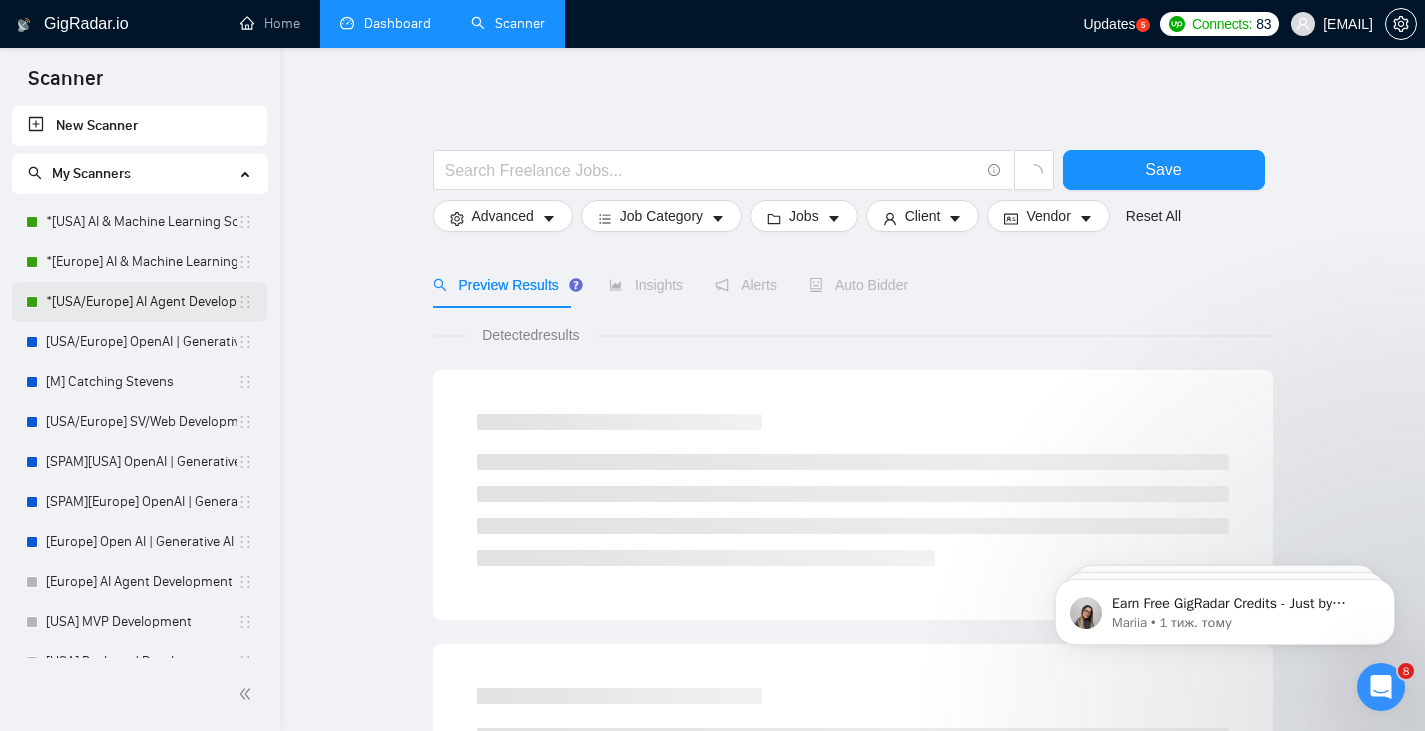 click on "*[USA/Europe] AI Agent Development" at bounding box center (141, 302) 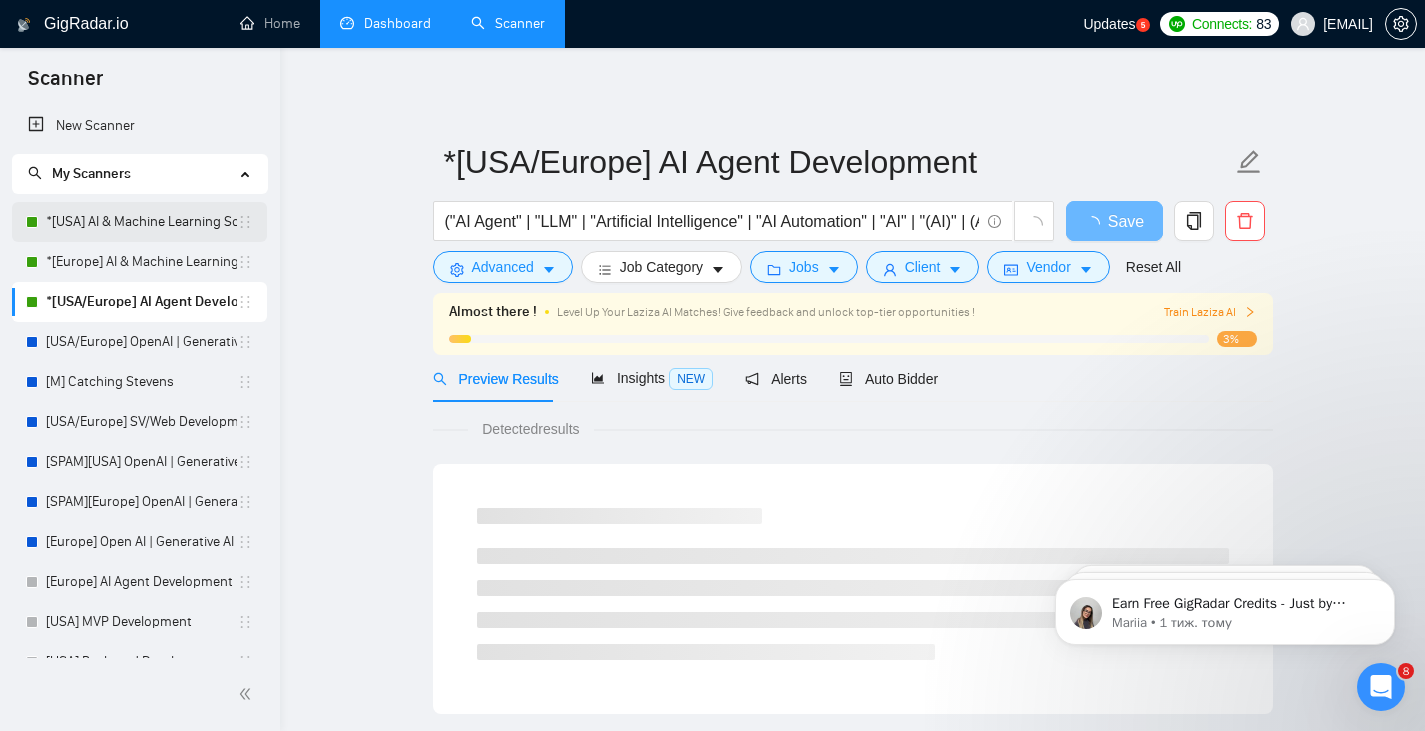 click on "*[USA] AI & Machine Learning Software" at bounding box center (141, 222) 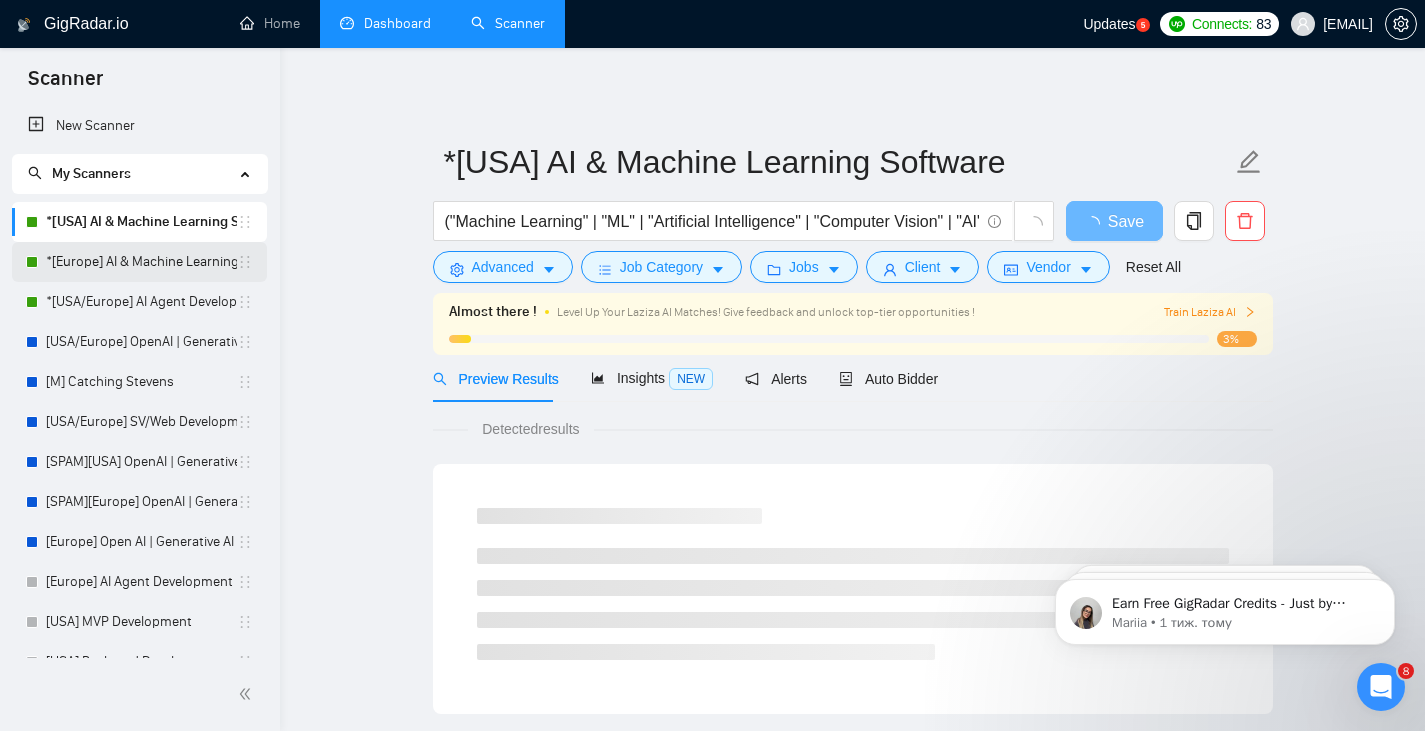 click on "*[Europe] AI & Machine Learning Software" at bounding box center [141, 262] 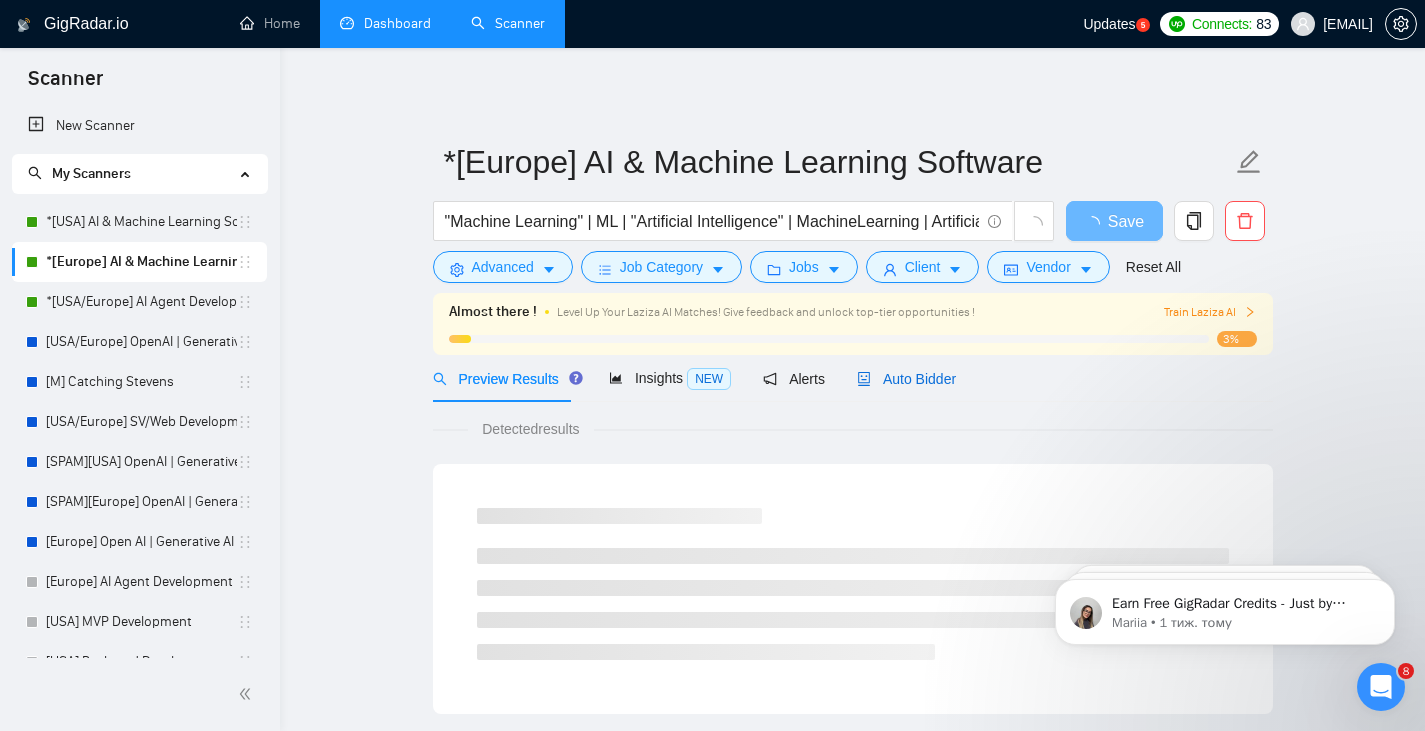 click on "Auto Bidder" at bounding box center [906, 379] 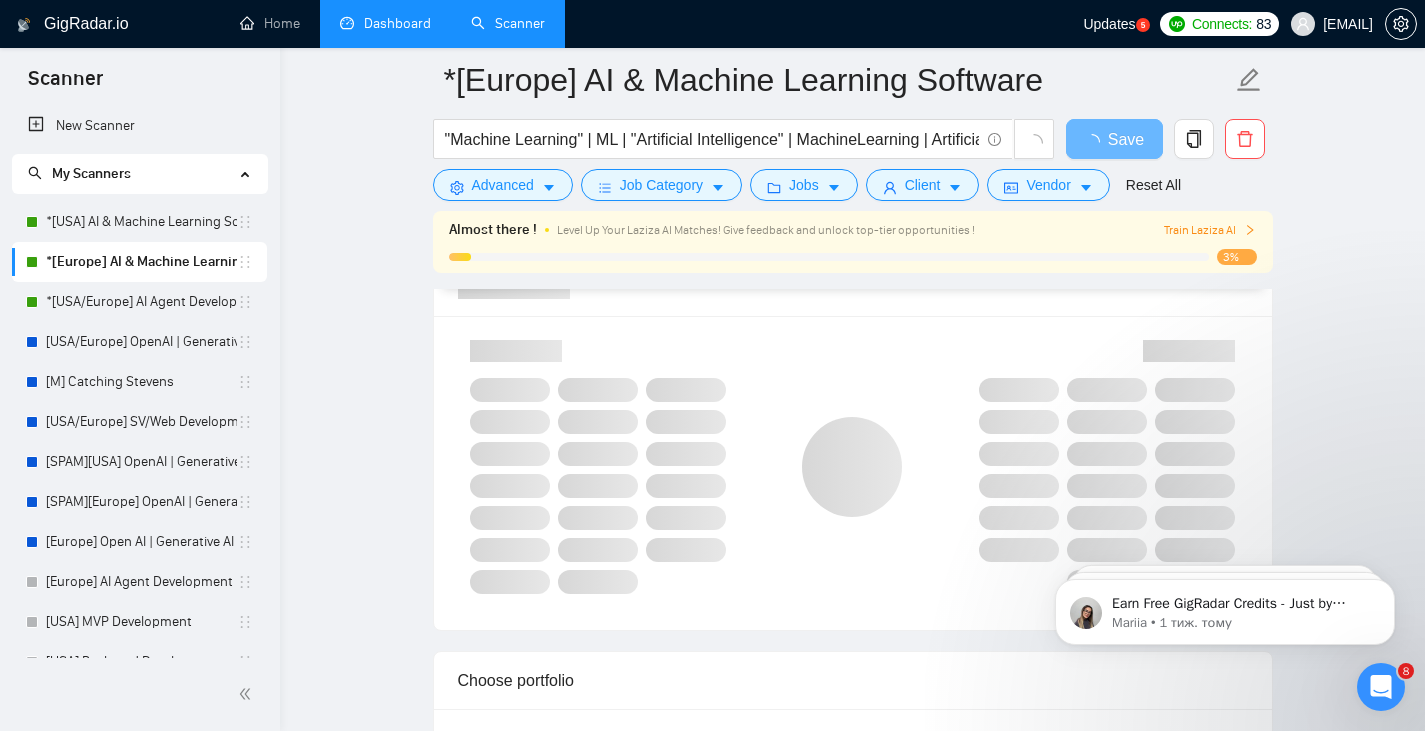 scroll, scrollTop: 1167, scrollLeft: 0, axis: vertical 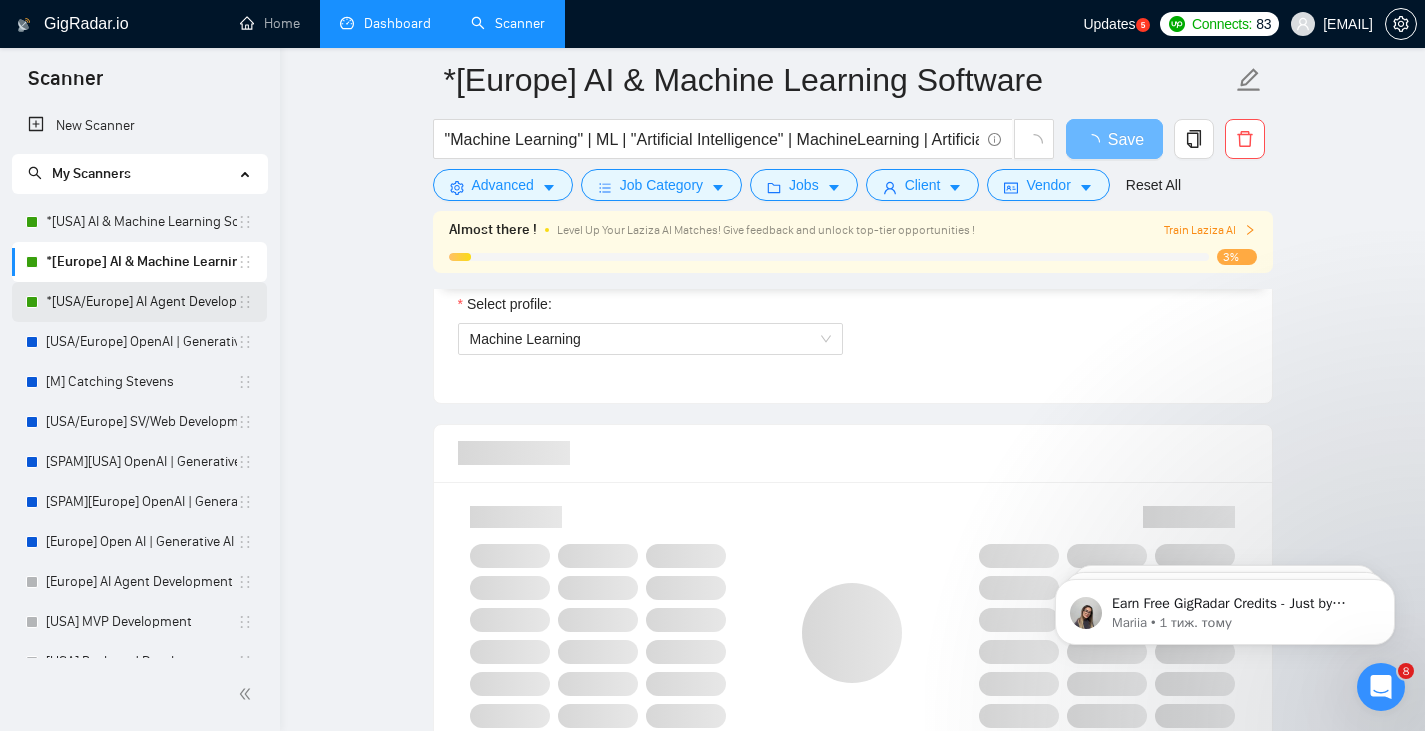 click on "*[USA/Europe] AI Agent Development" at bounding box center (141, 302) 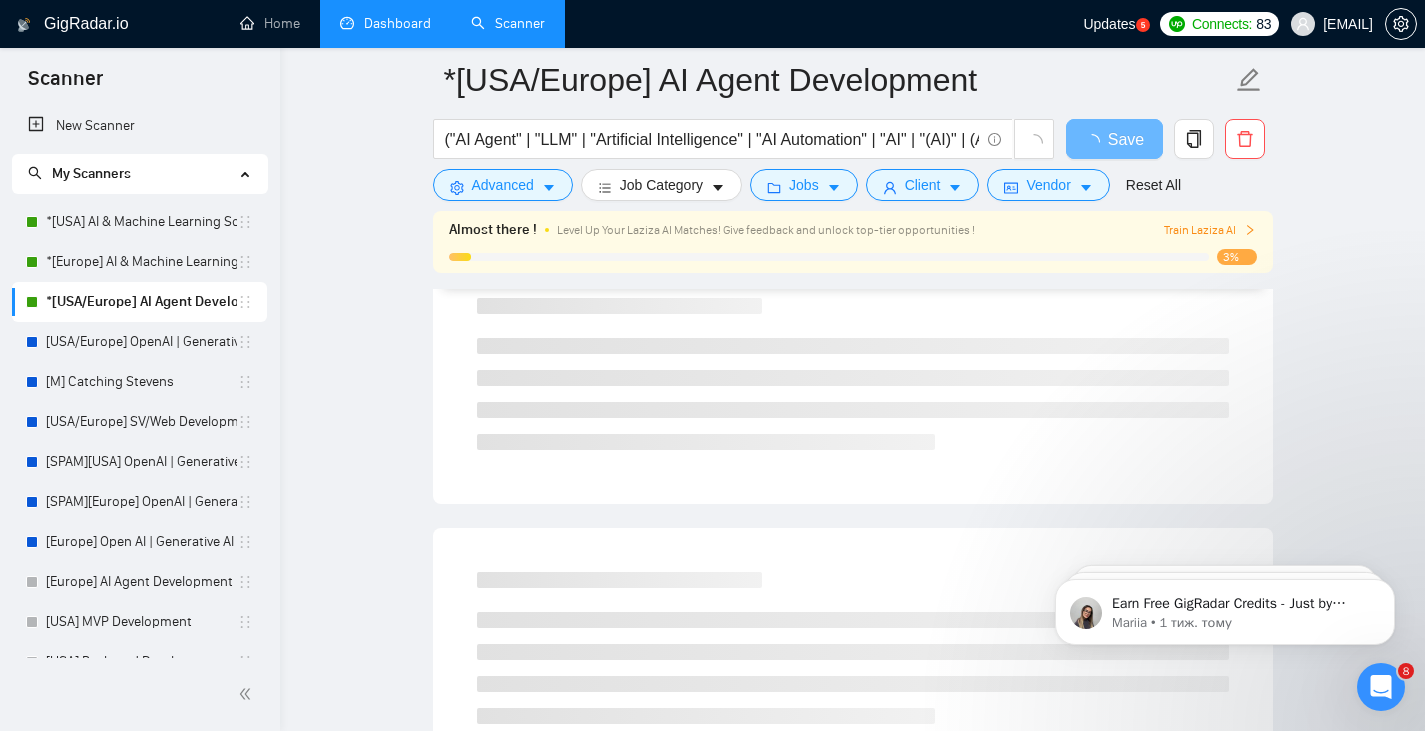 scroll, scrollTop: 0, scrollLeft: 0, axis: both 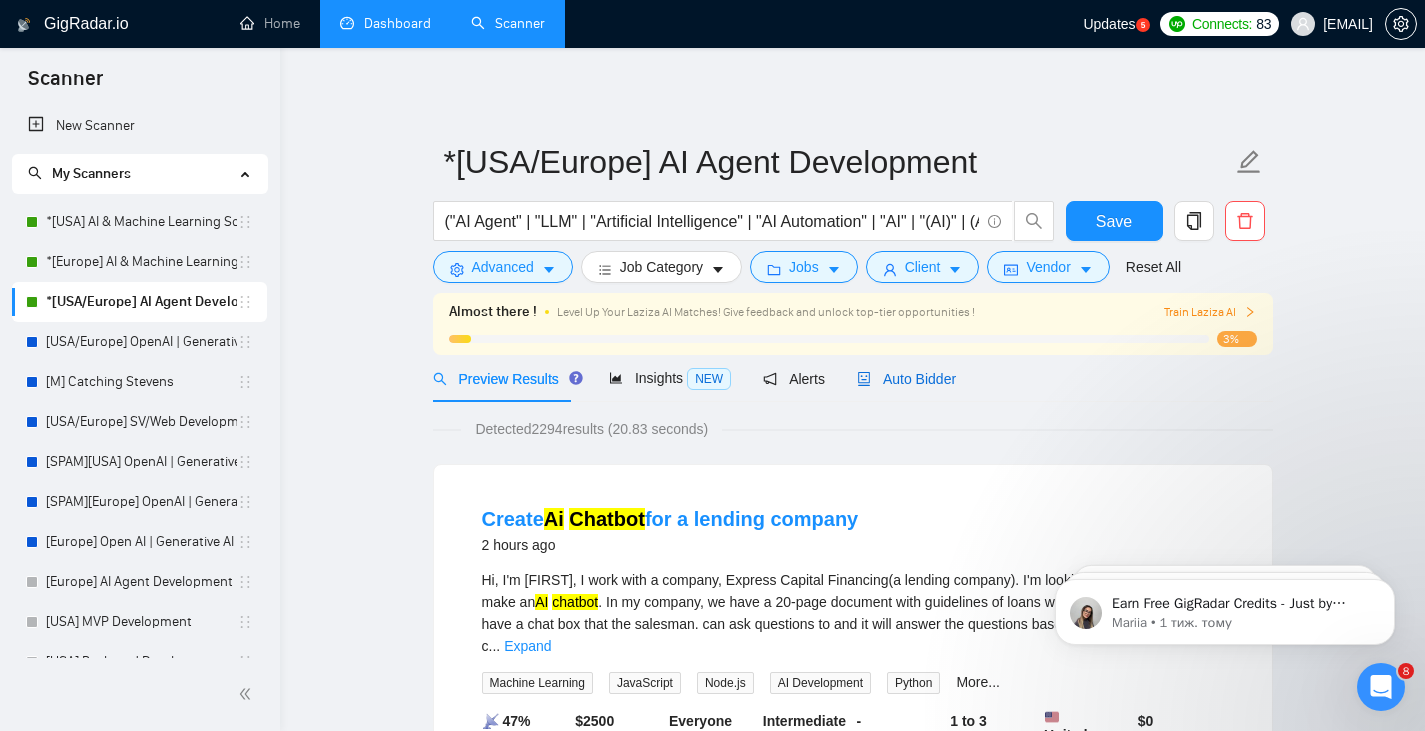 click on "Auto Bidder" at bounding box center (906, 379) 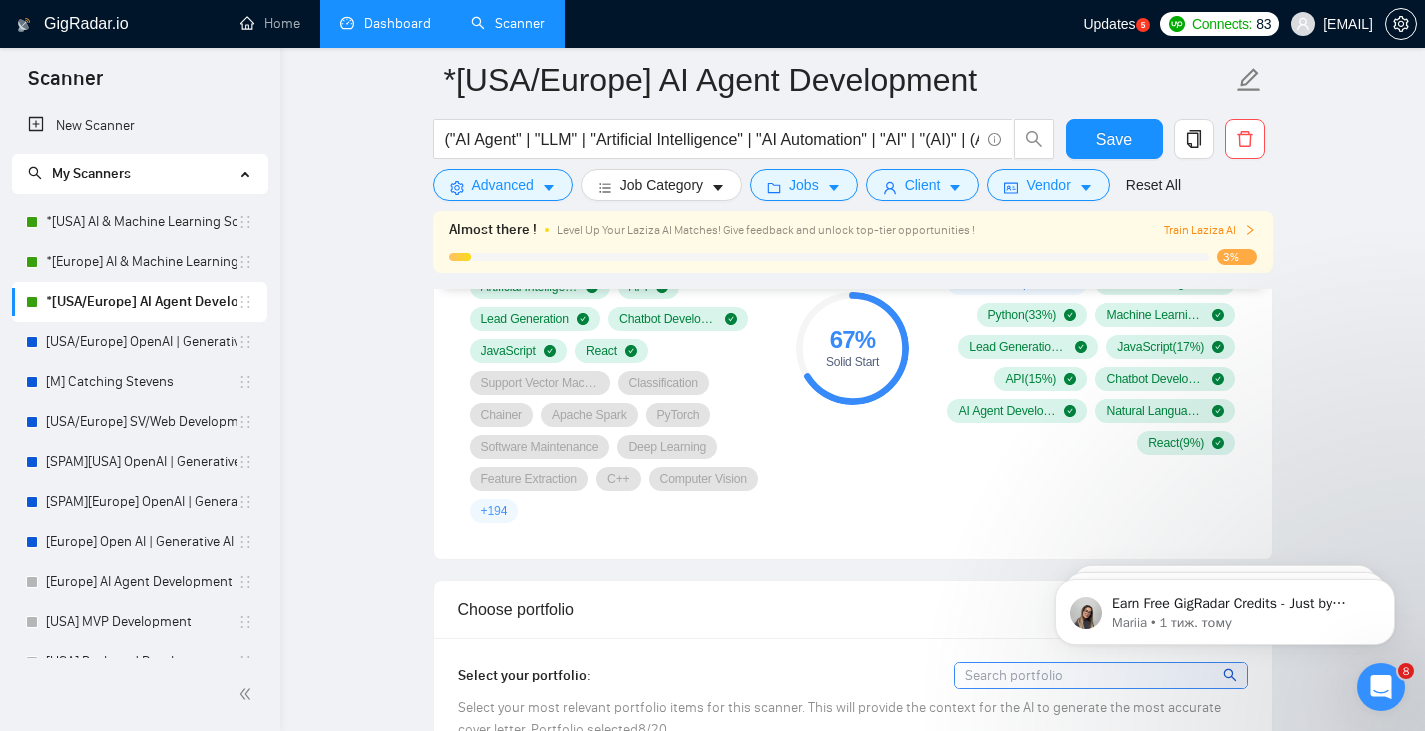 scroll, scrollTop: 1333, scrollLeft: 0, axis: vertical 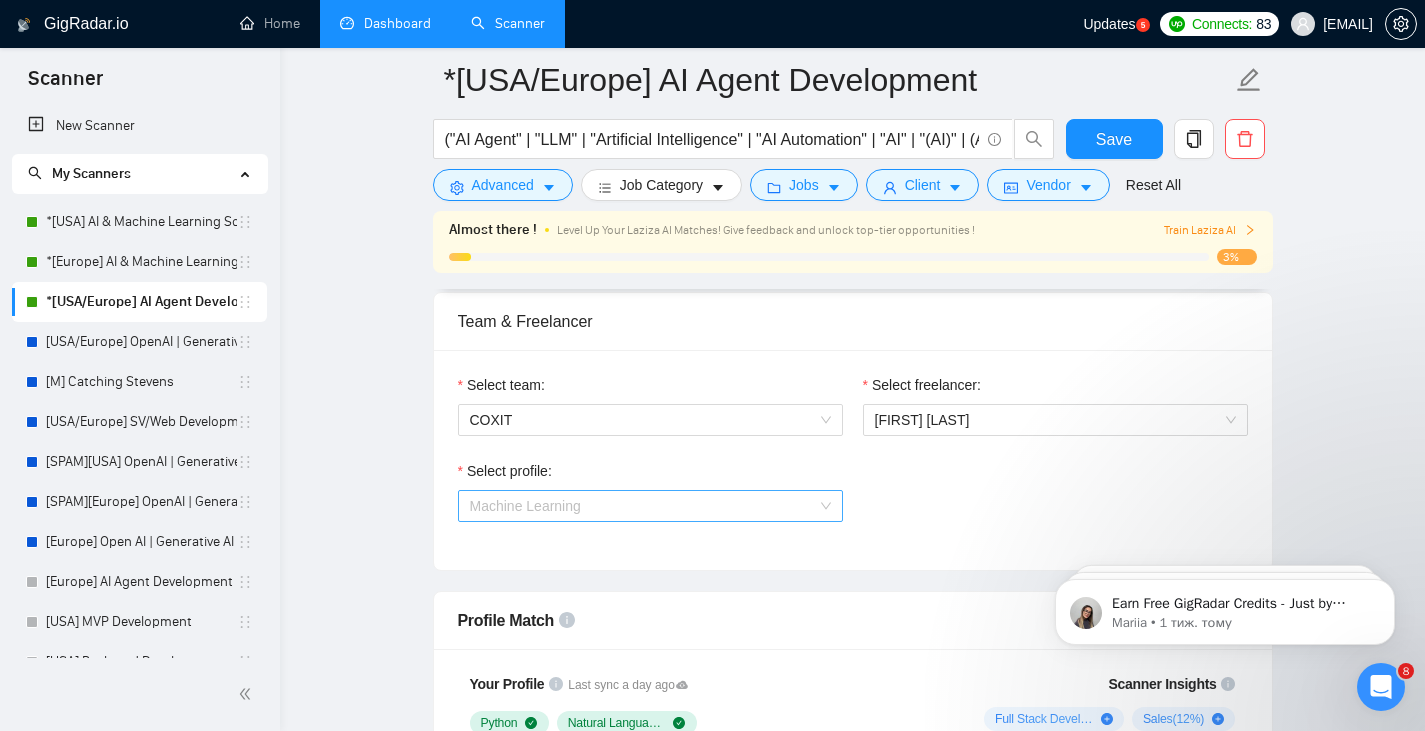 click on "Machine Learning" at bounding box center (650, 506) 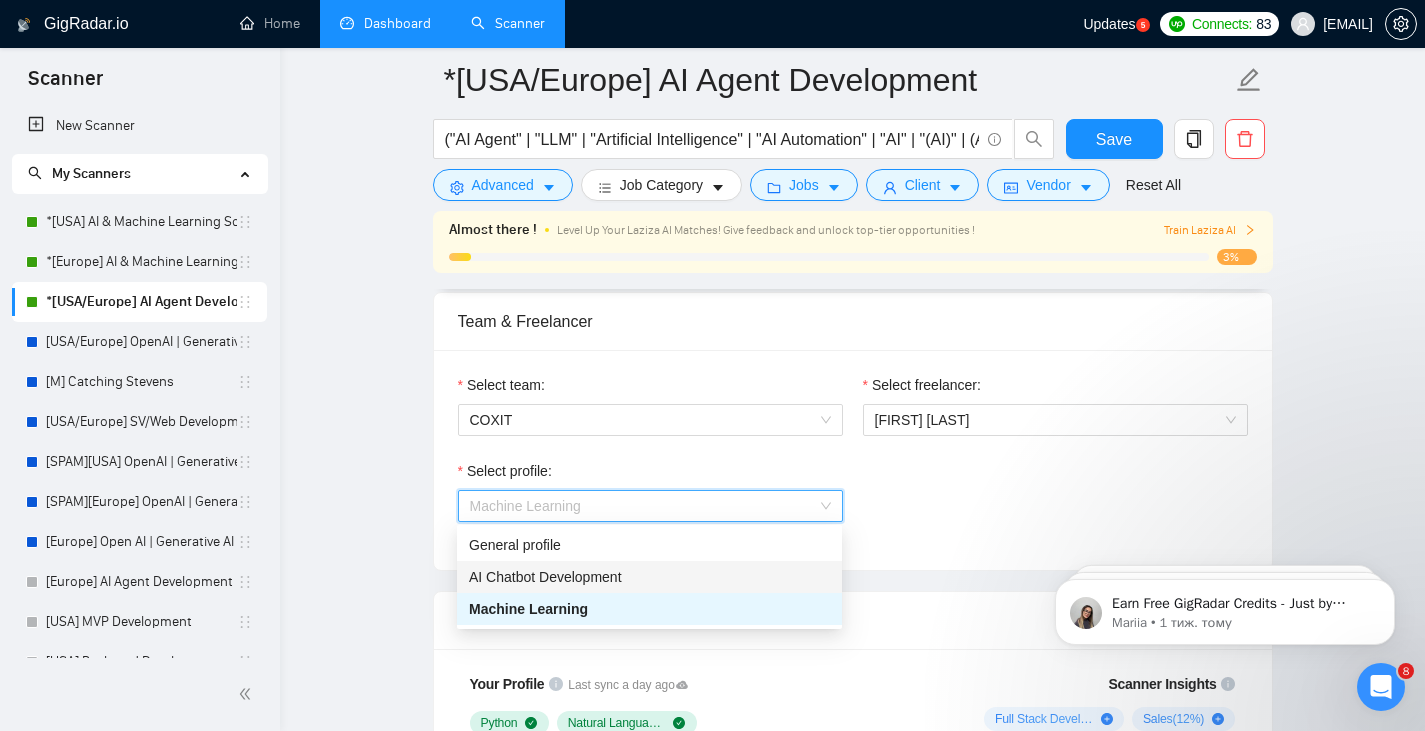 click on "AI Chatbot Development" at bounding box center (545, 577) 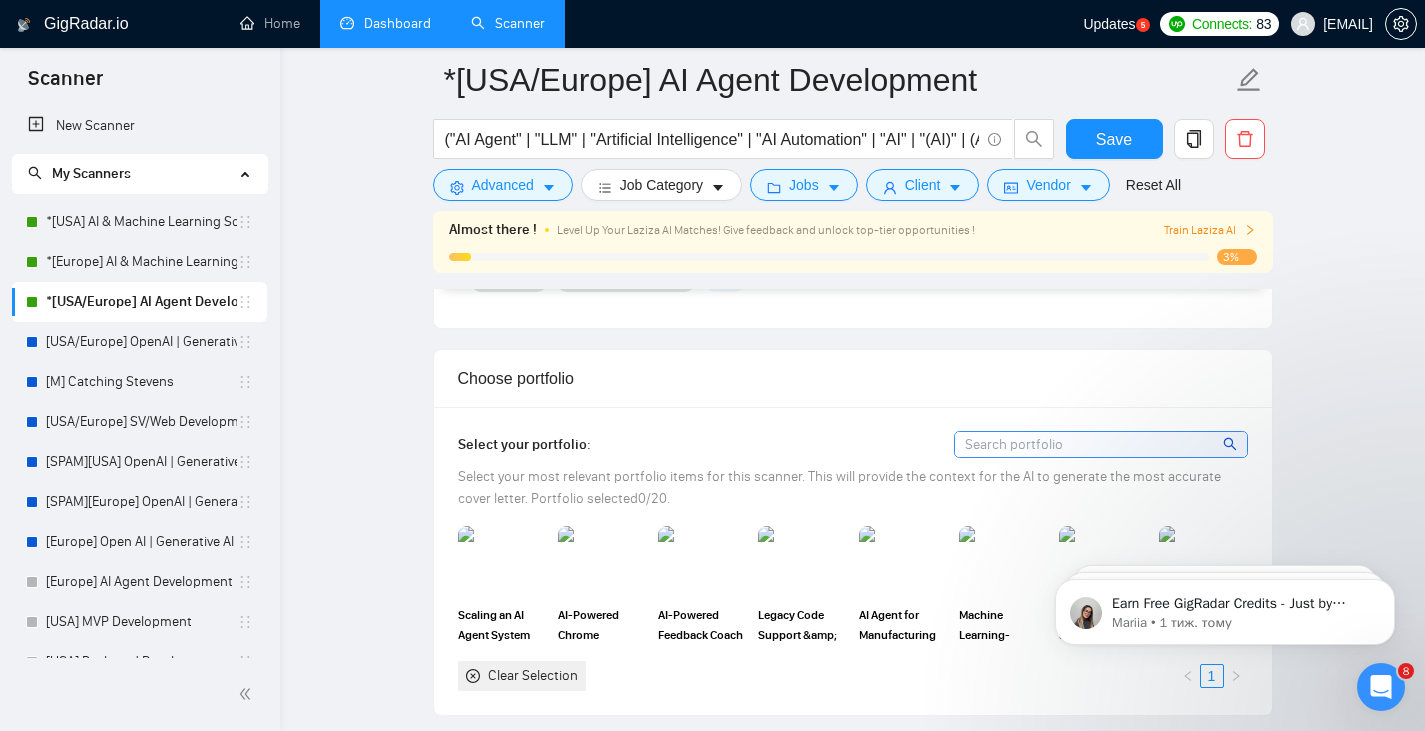 scroll, scrollTop: 1833, scrollLeft: 0, axis: vertical 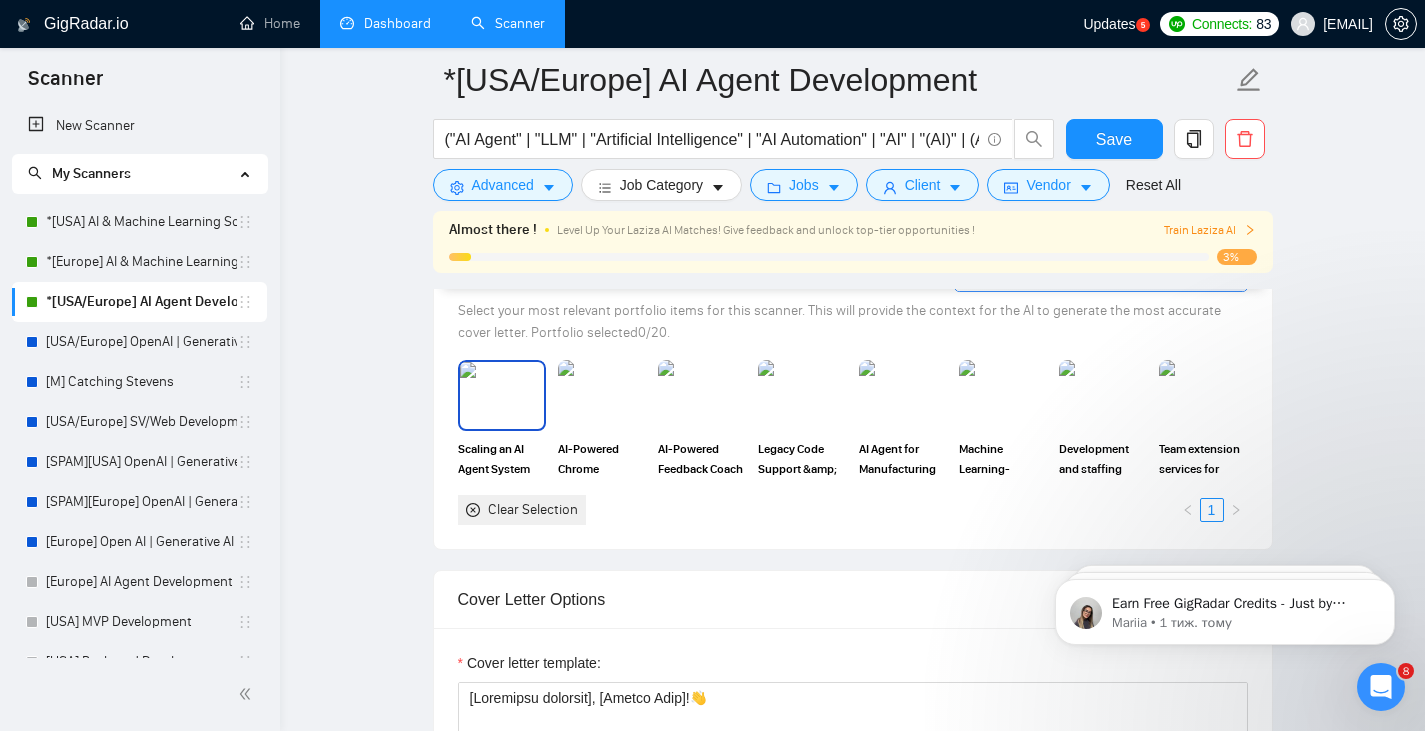 click at bounding box center (502, 395) 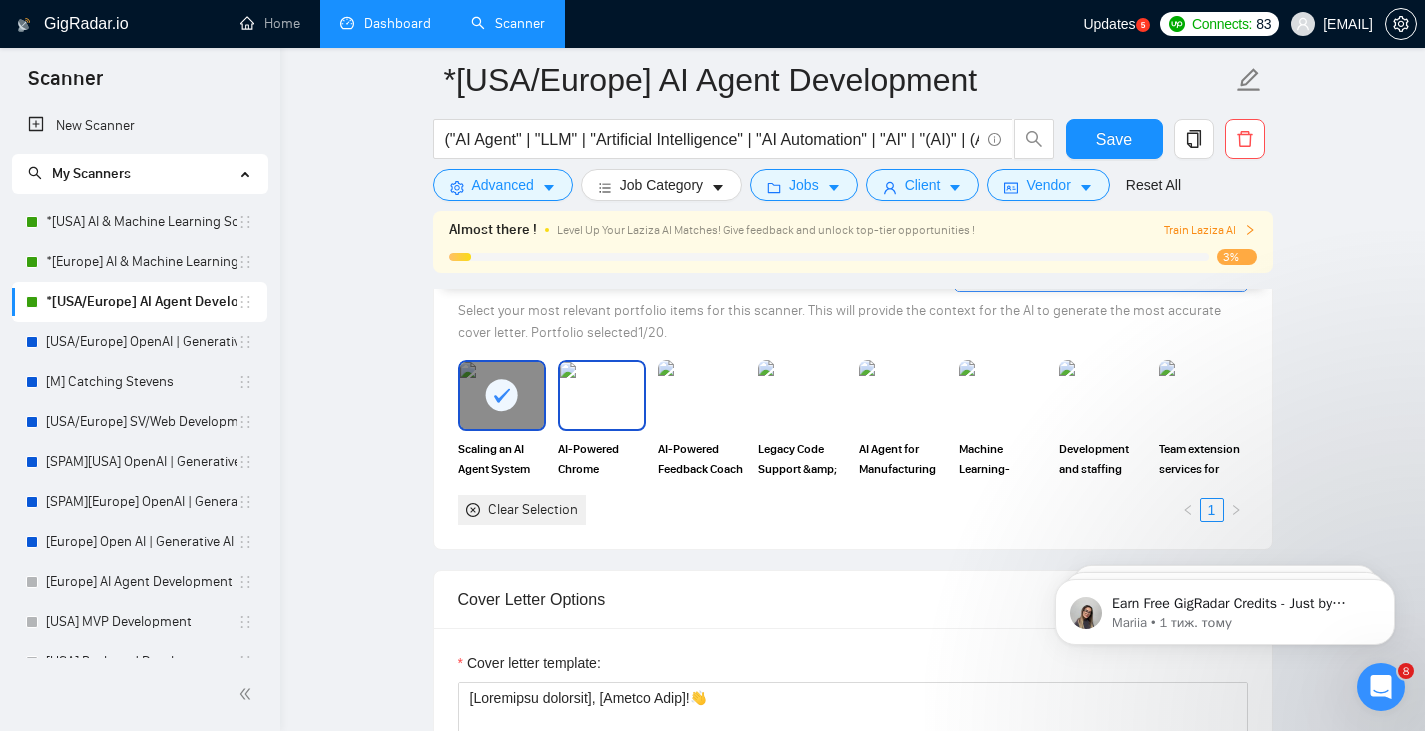 click at bounding box center [602, 395] 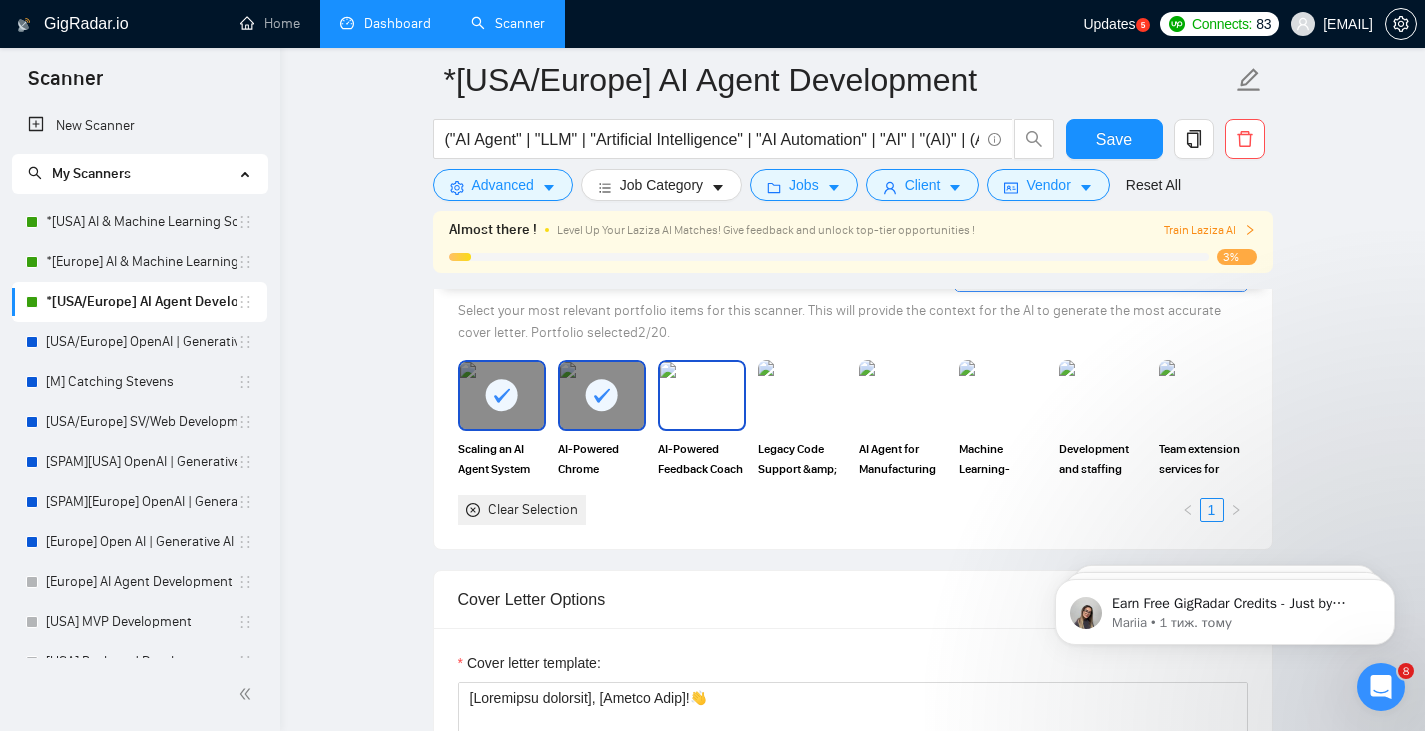 click at bounding box center (702, 395) 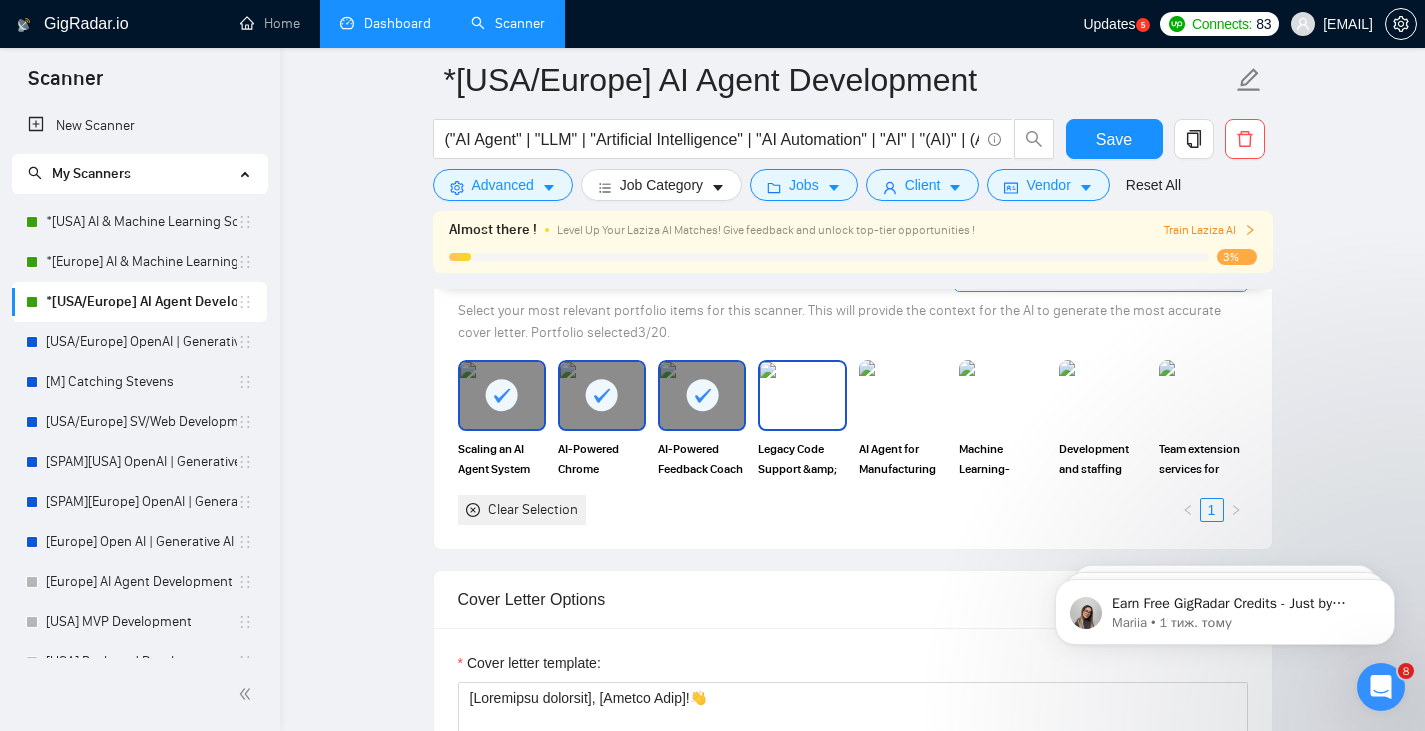 click at bounding box center (802, 395) 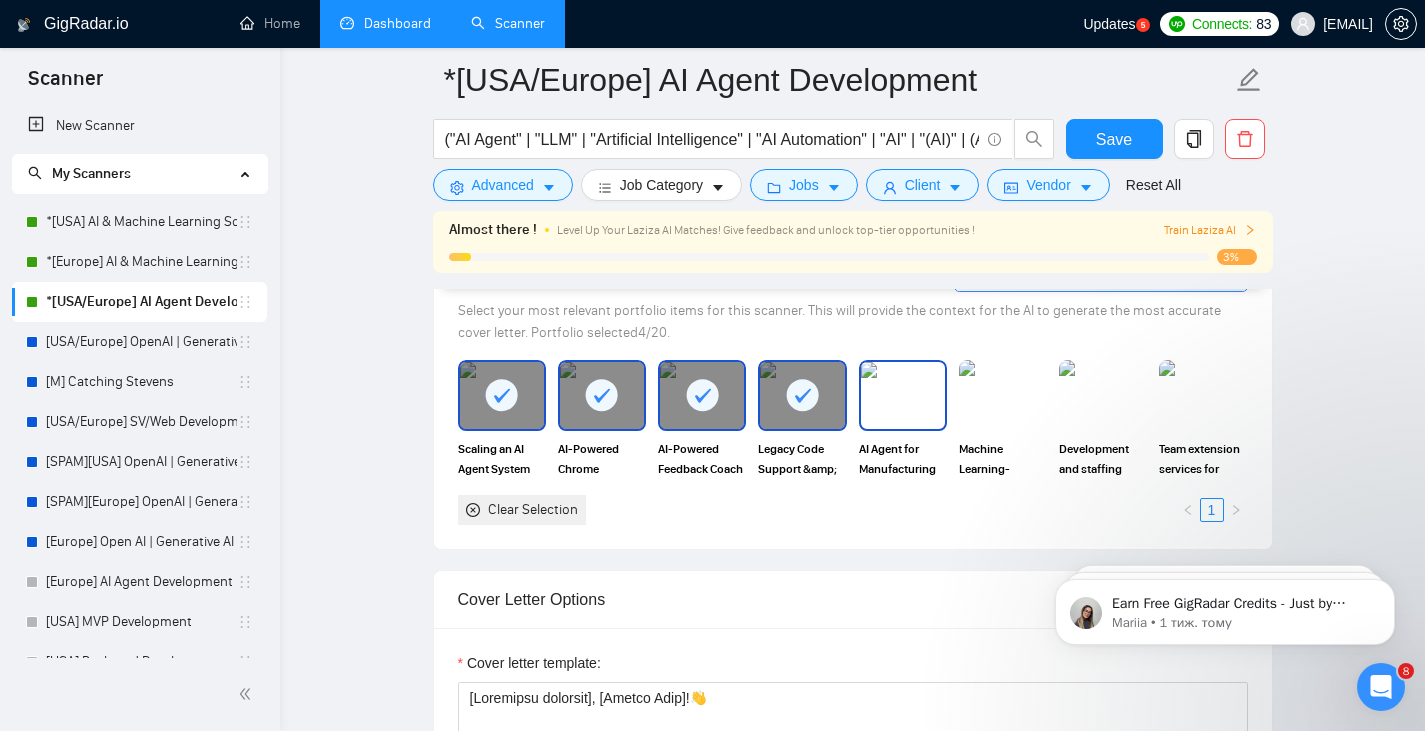 click at bounding box center [903, 395] 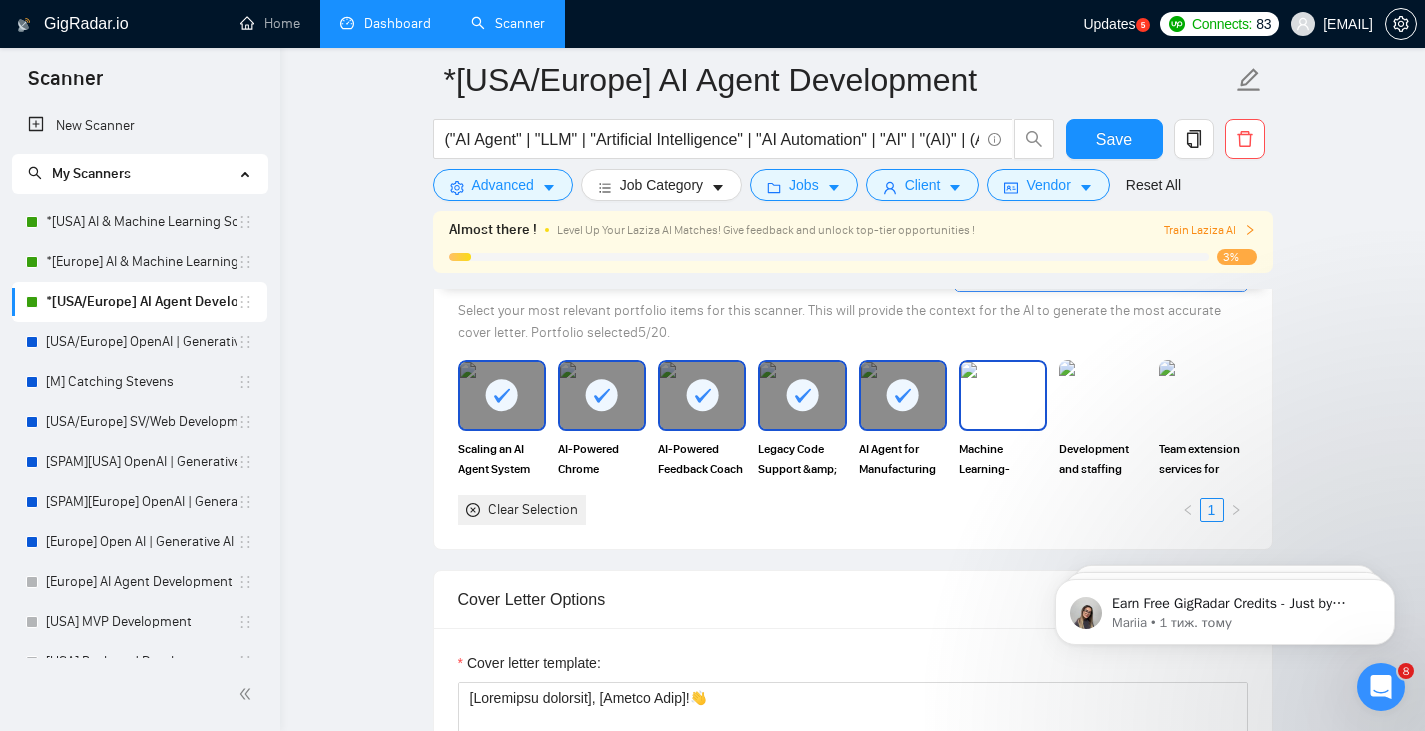 click at bounding box center [1003, 395] 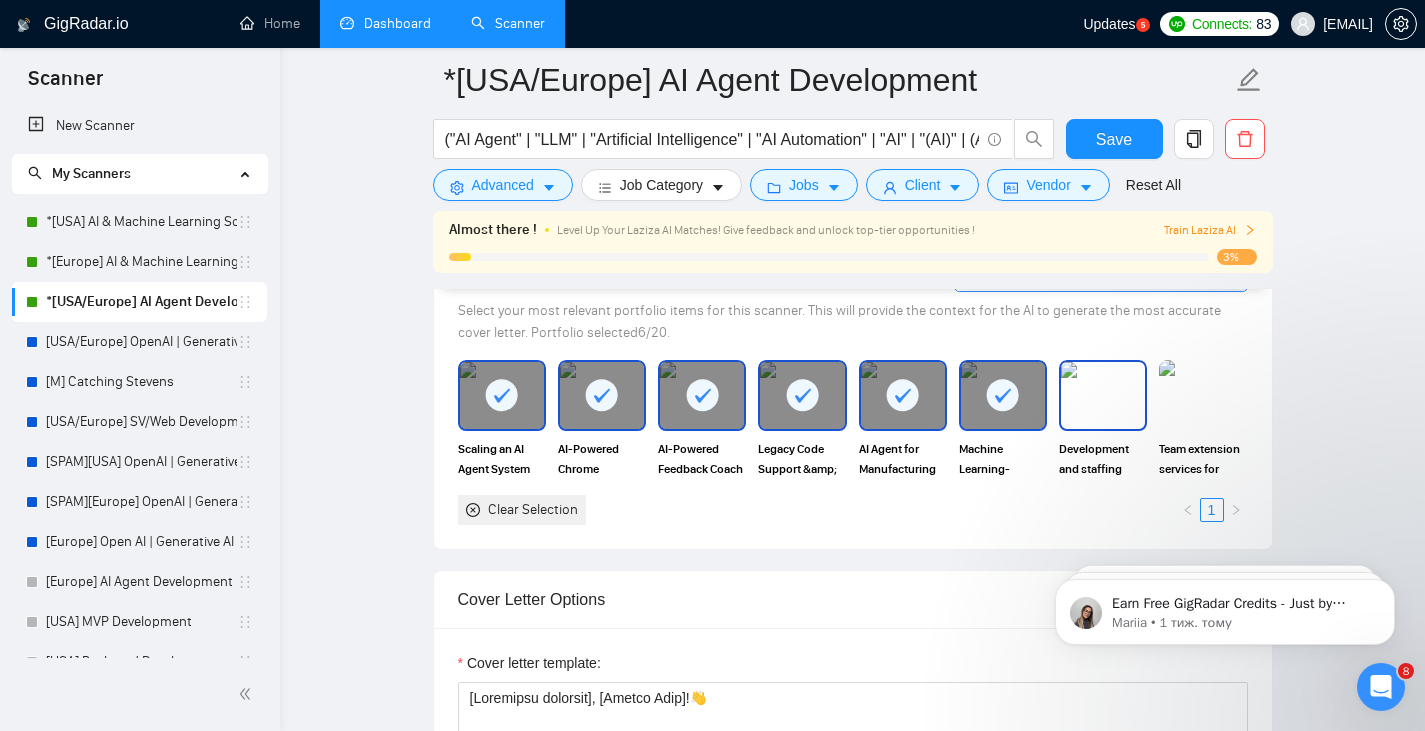 click at bounding box center [1103, 395] 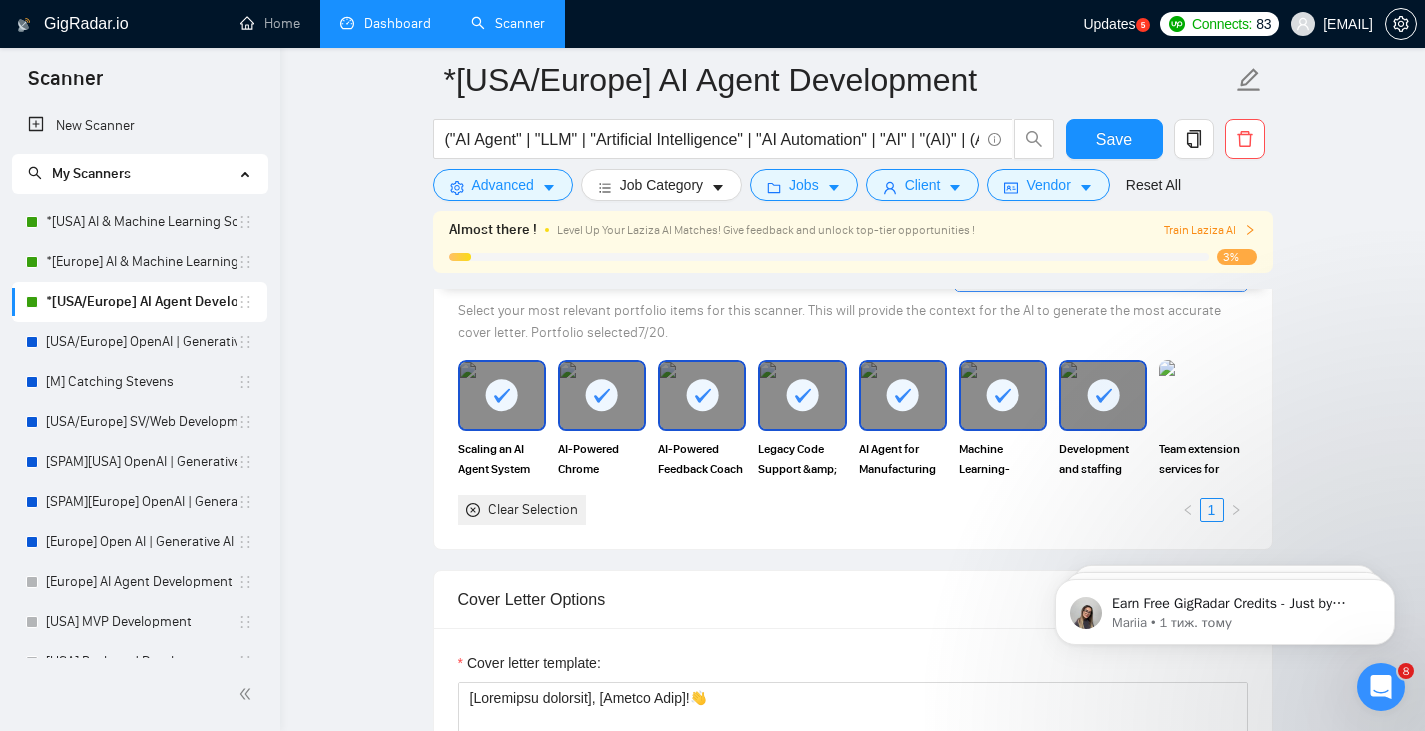 click at bounding box center (1203, 395) 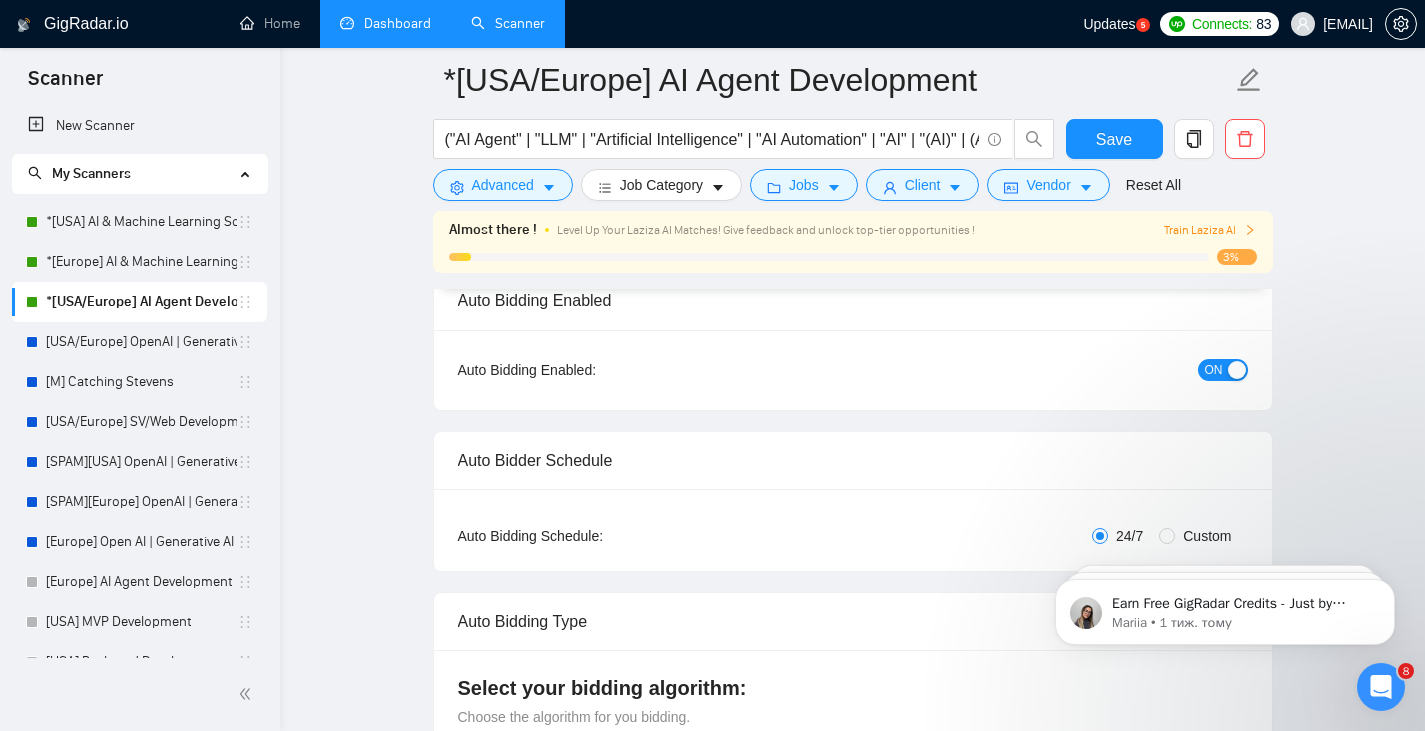 scroll, scrollTop: 0, scrollLeft: 0, axis: both 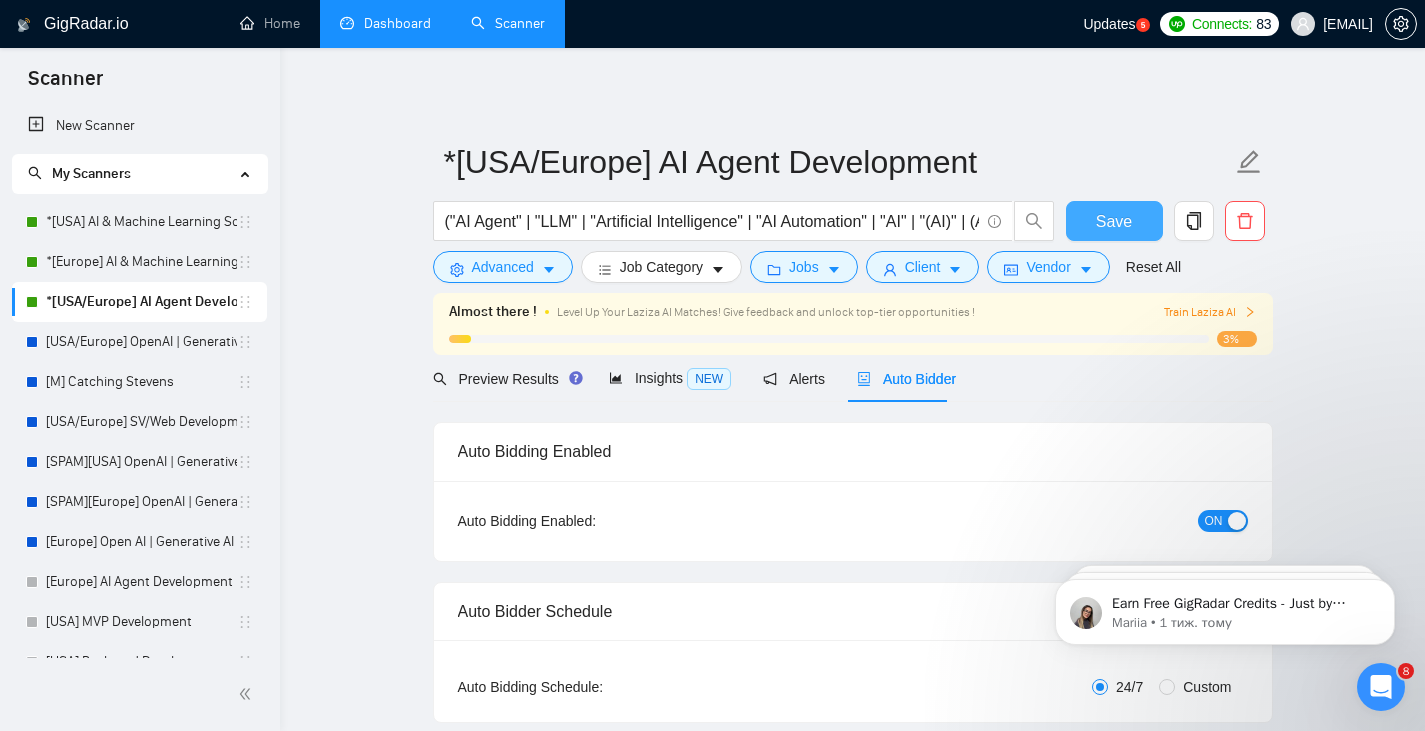 click on "Save" at bounding box center (1114, 221) 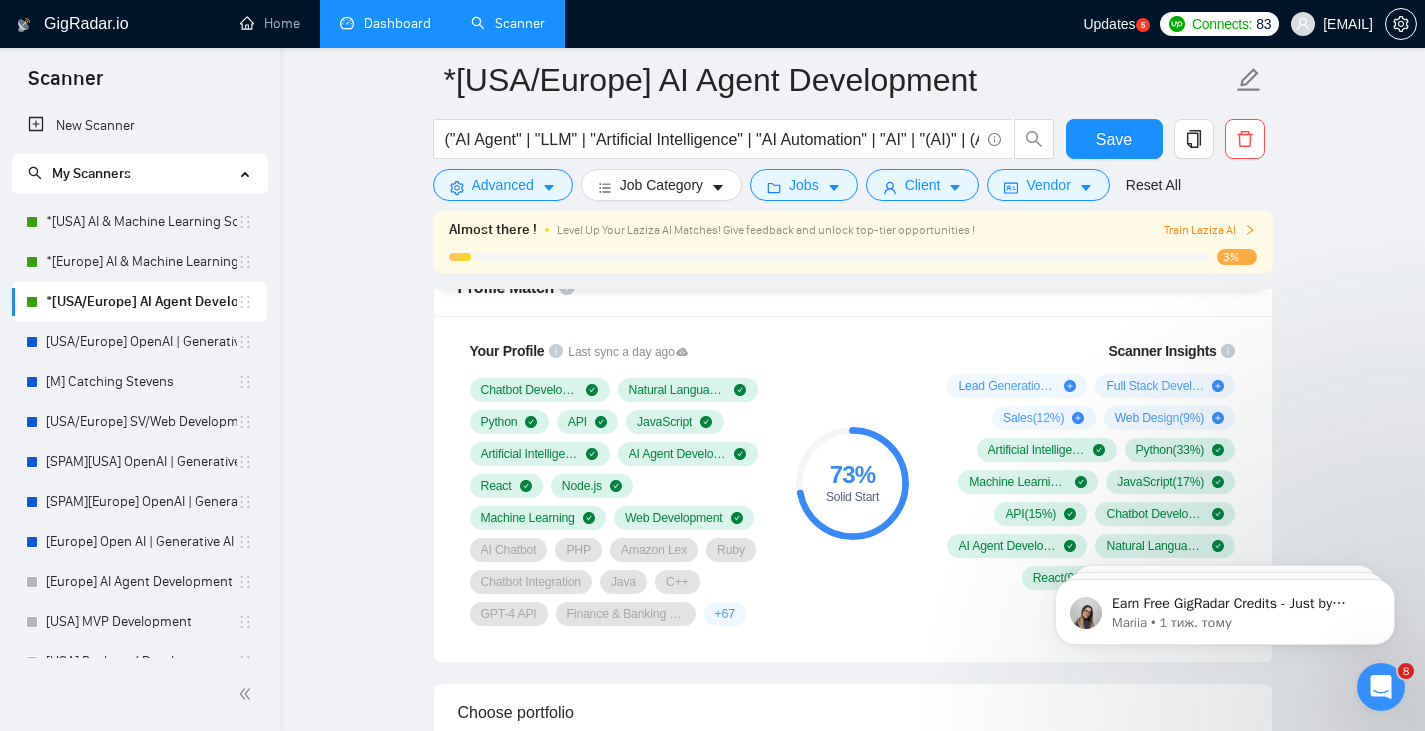 scroll, scrollTop: 1500, scrollLeft: 0, axis: vertical 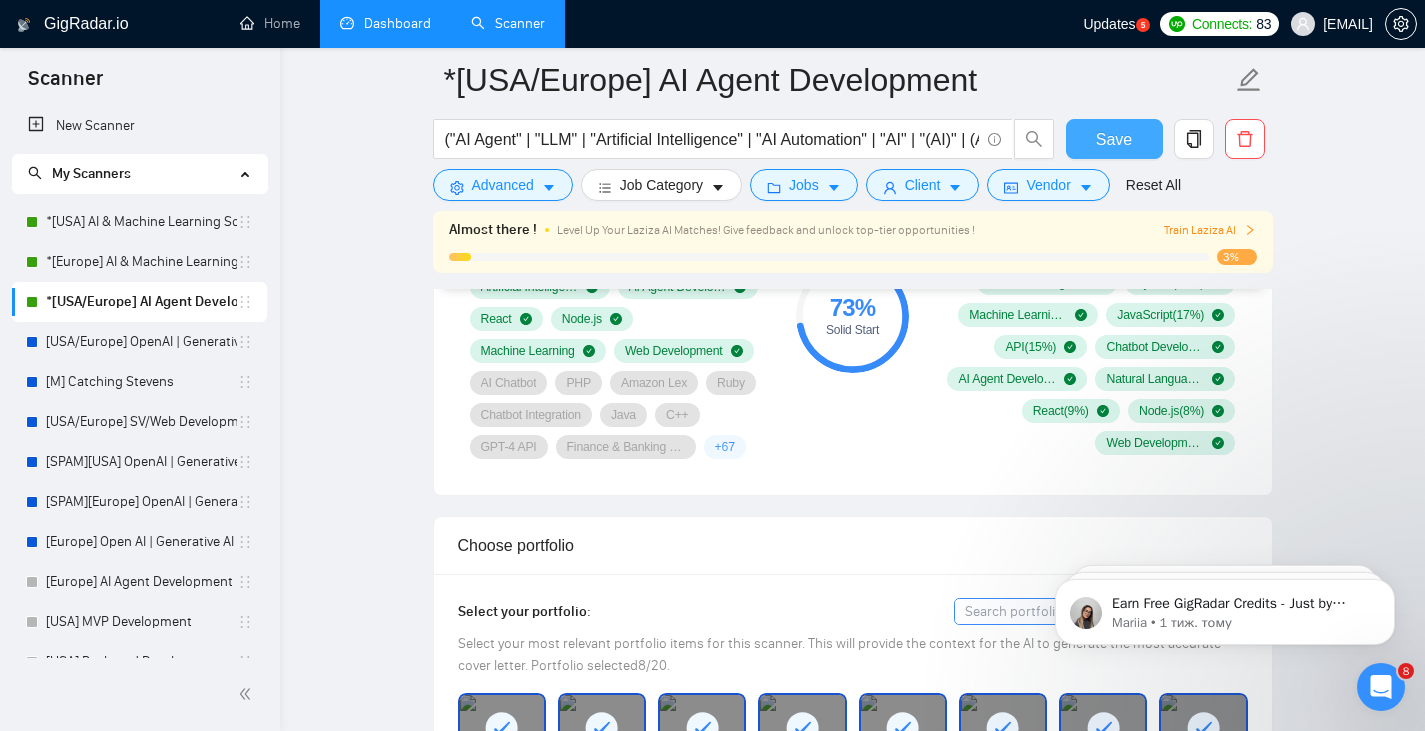 click on "Save" at bounding box center (1114, 139) 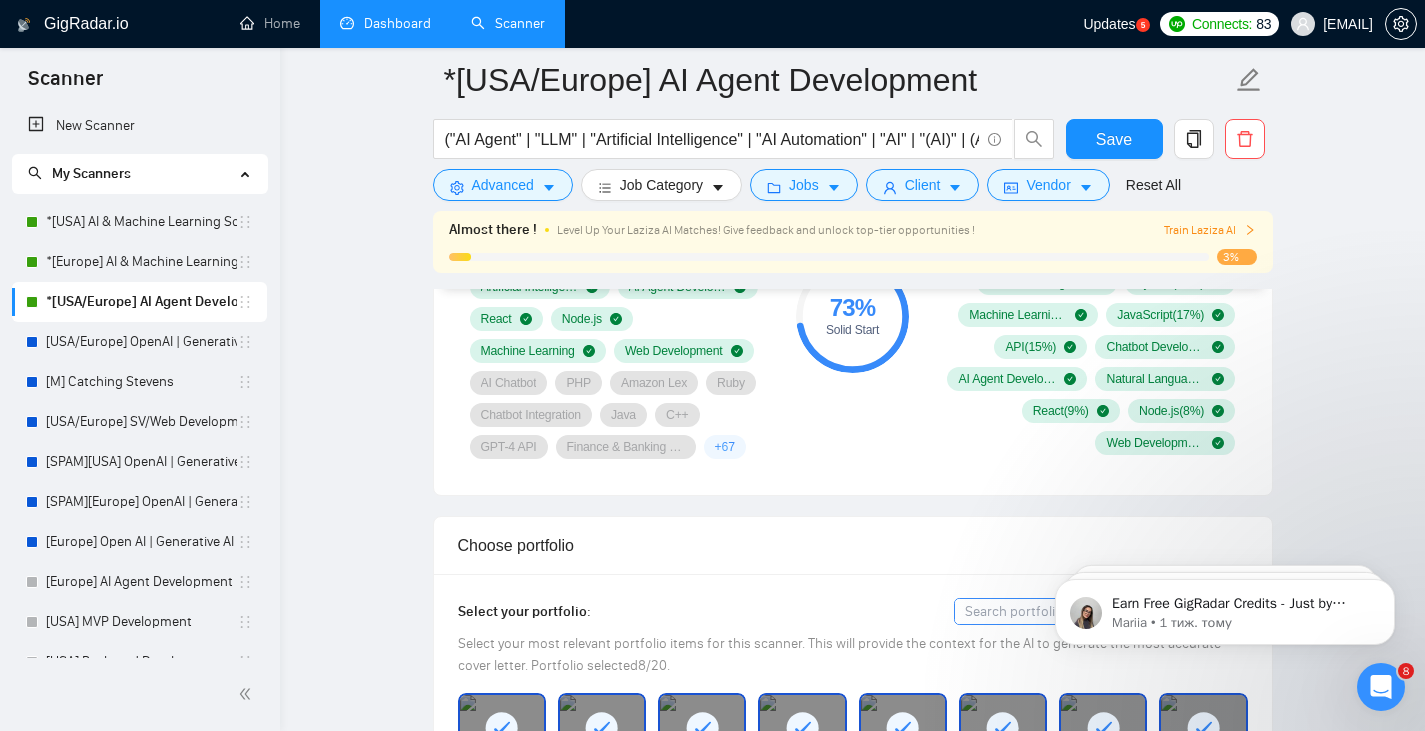 scroll, scrollTop: 1333, scrollLeft: 0, axis: vertical 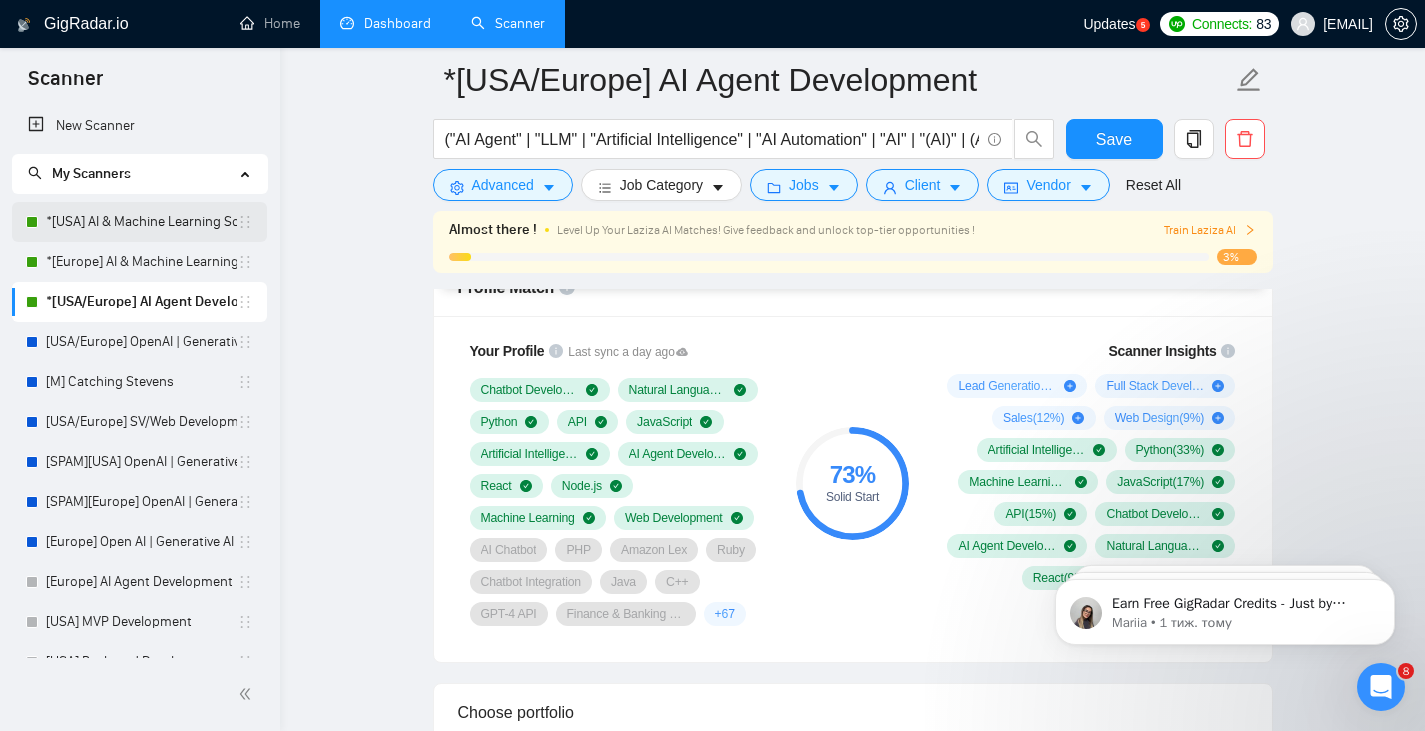 click on "*[USA] AI & Machine Learning Software" at bounding box center (141, 222) 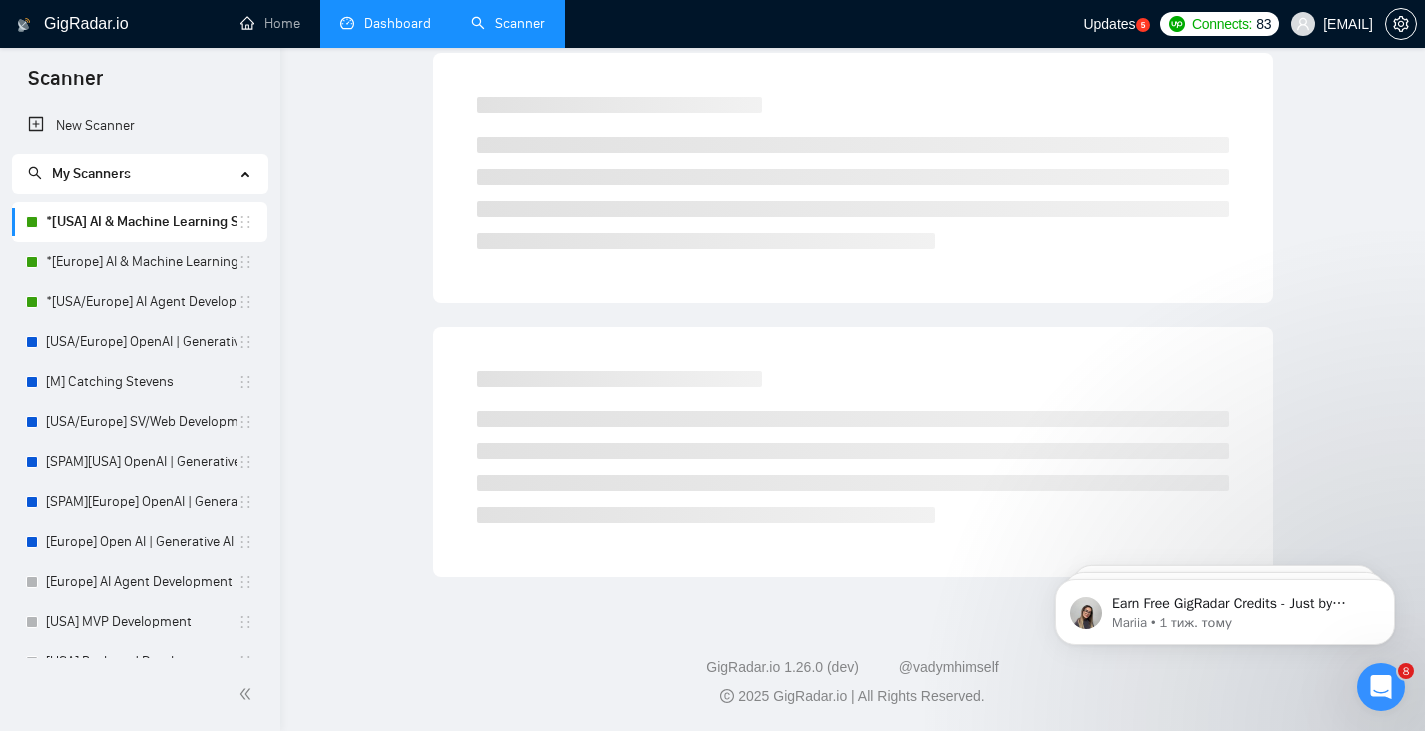 scroll, scrollTop: 61, scrollLeft: 0, axis: vertical 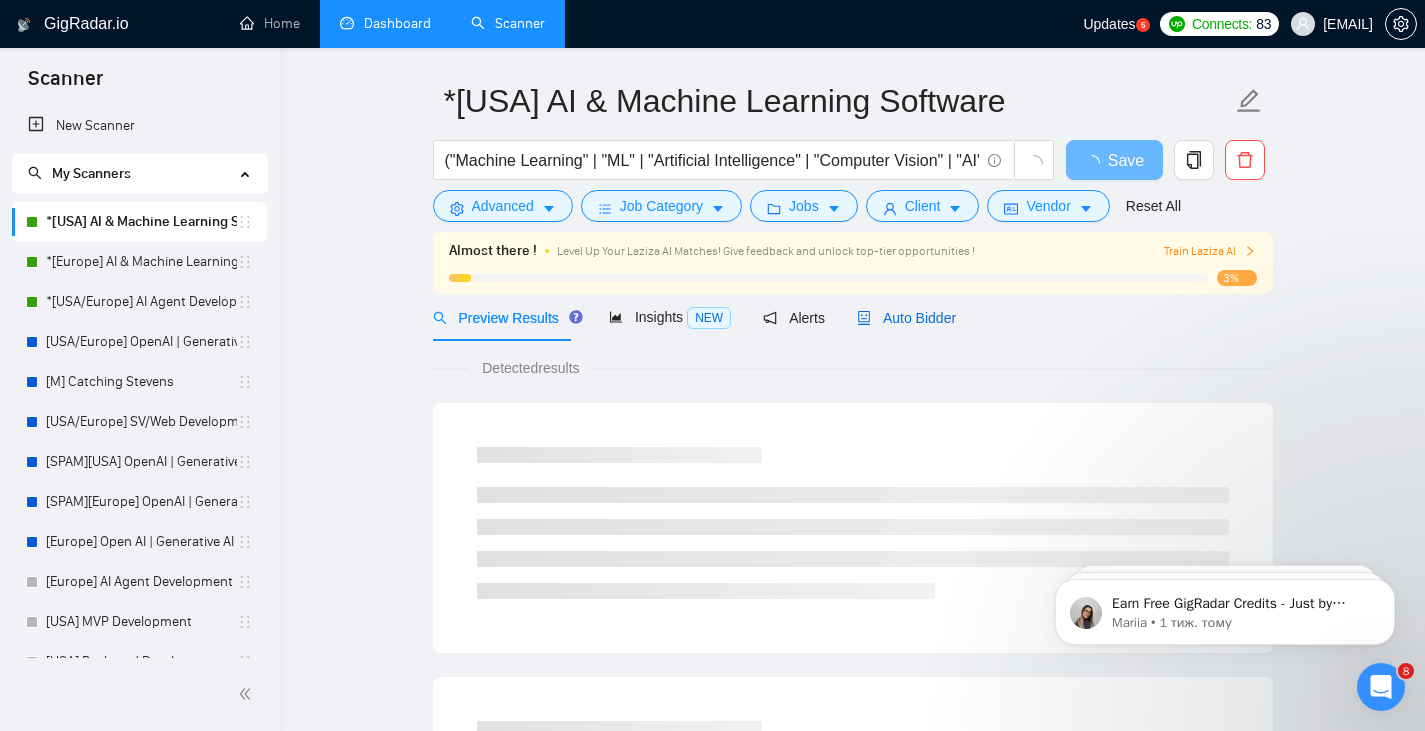 click on "Auto Bidder" at bounding box center [906, 318] 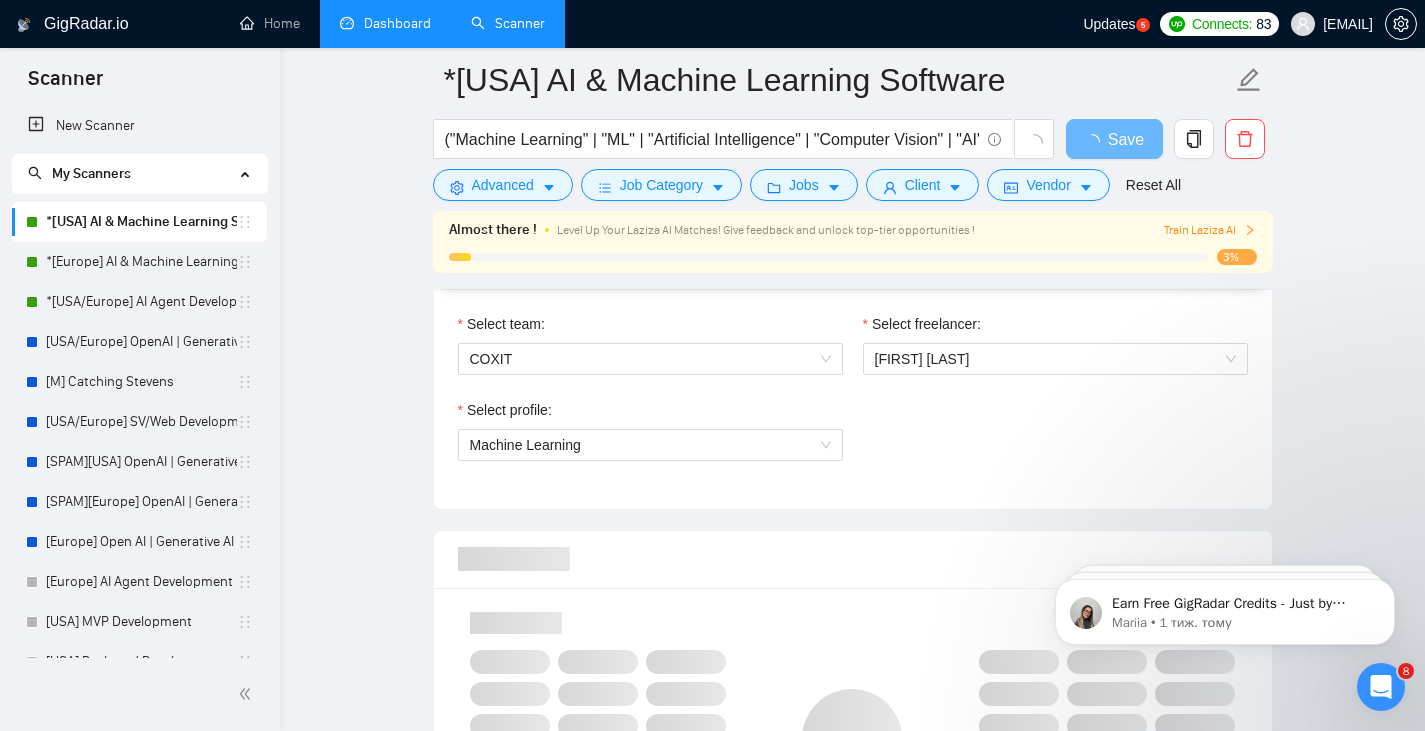 scroll, scrollTop: 1228, scrollLeft: 0, axis: vertical 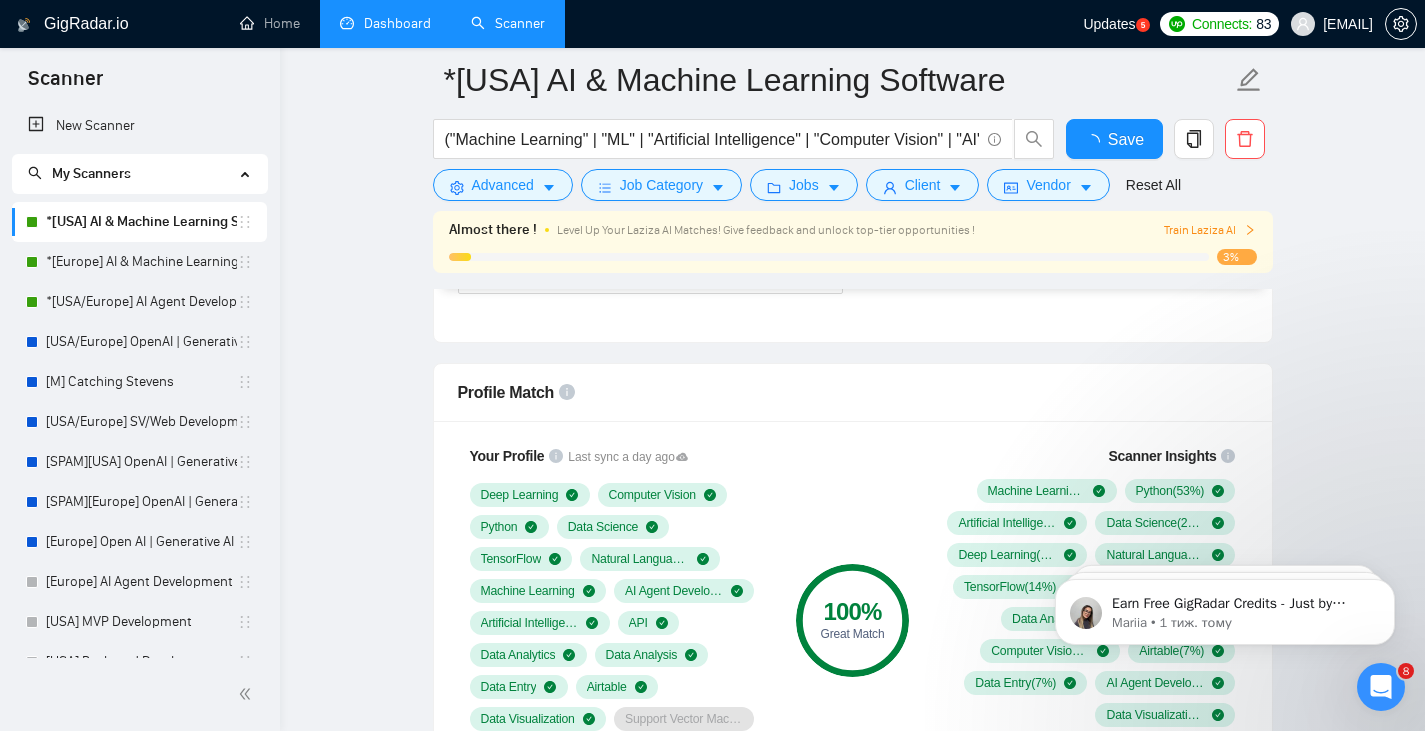 type 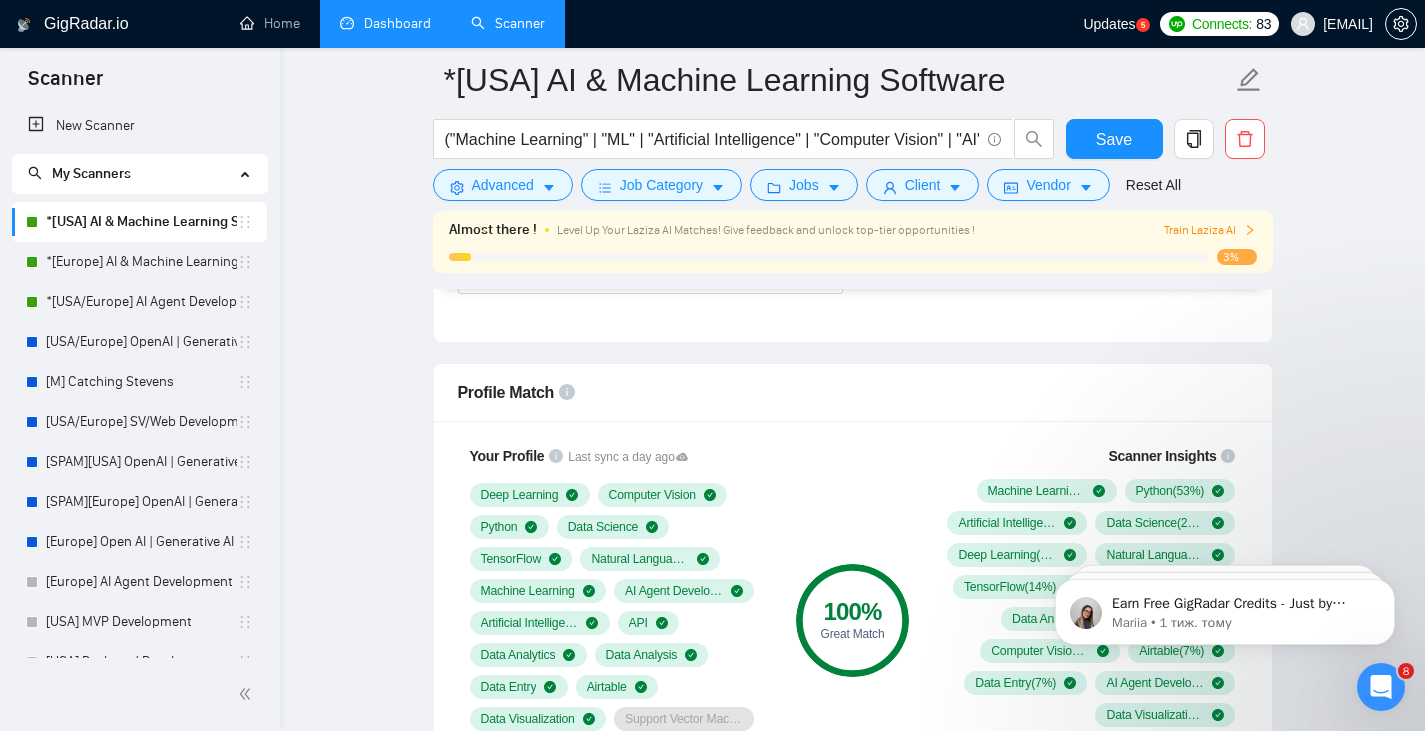 scroll, scrollTop: 1394, scrollLeft: 0, axis: vertical 